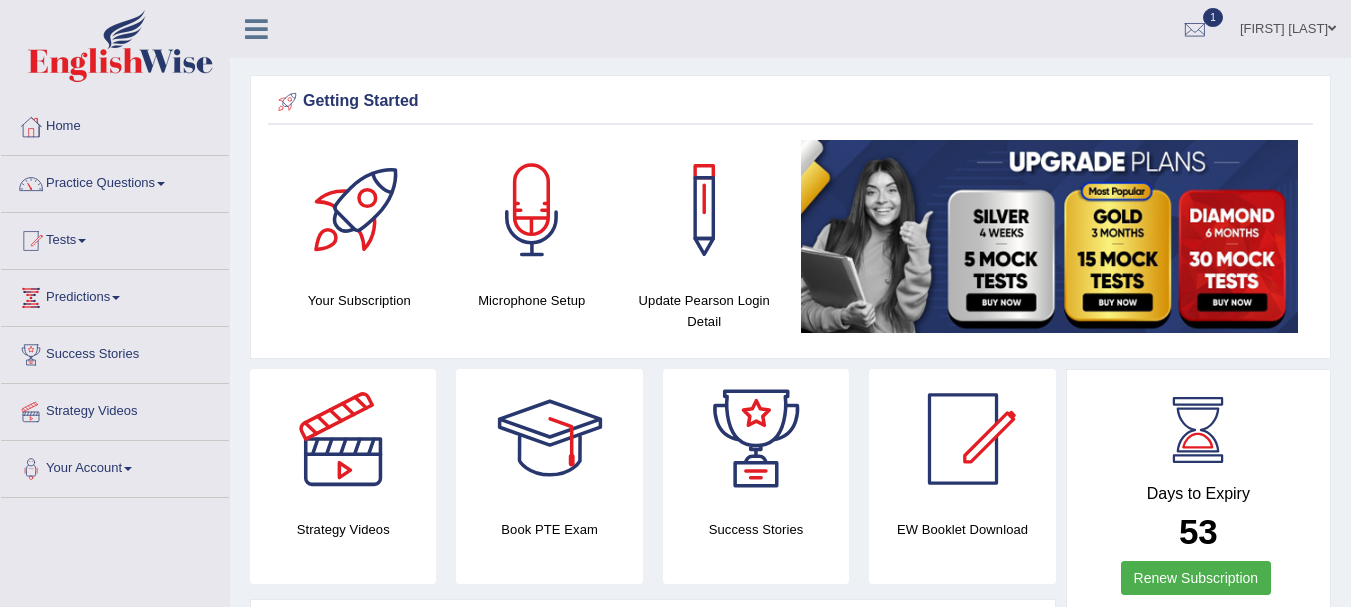 scroll, scrollTop: 0, scrollLeft: 0, axis: both 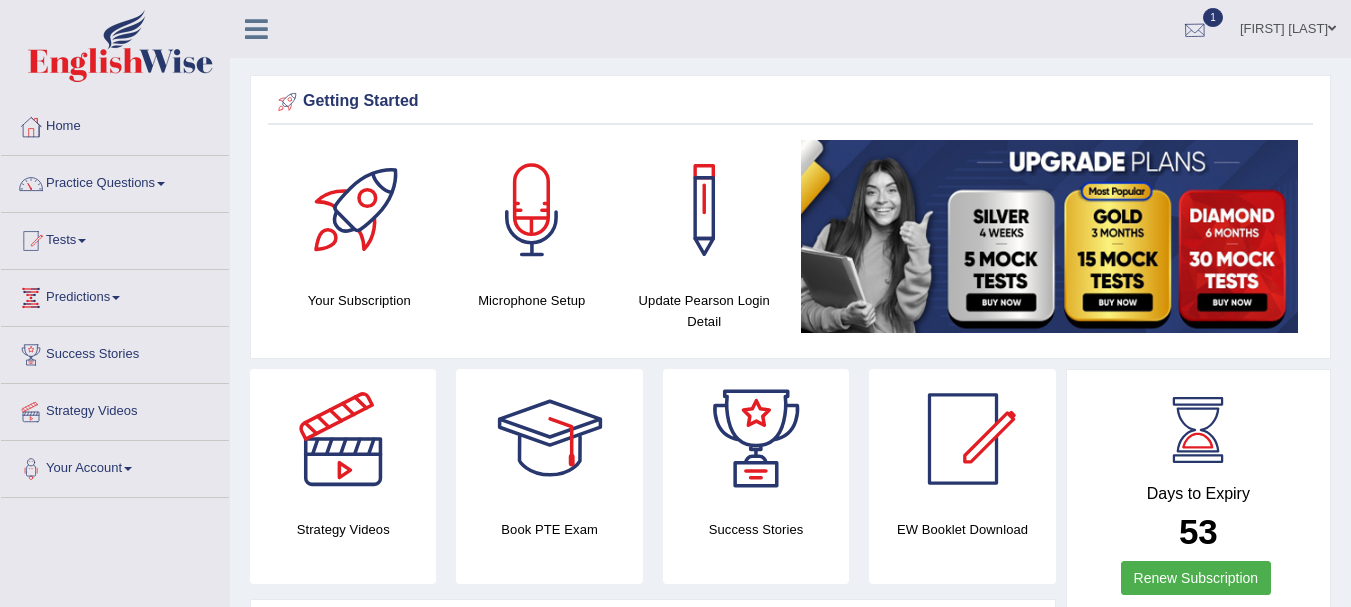 click at bounding box center (1195, 30) 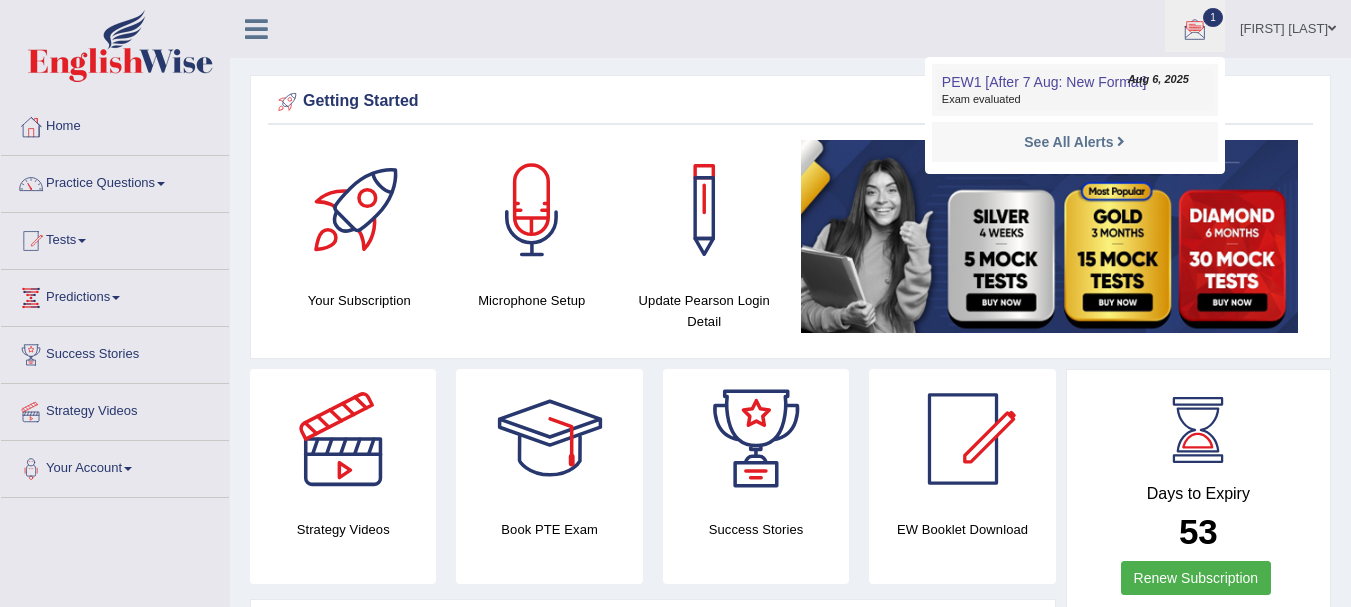 click on "PEW1 [After 7 Aug: New Format]
Aug 6, 2025
Exam evaluated" at bounding box center (1075, 90) 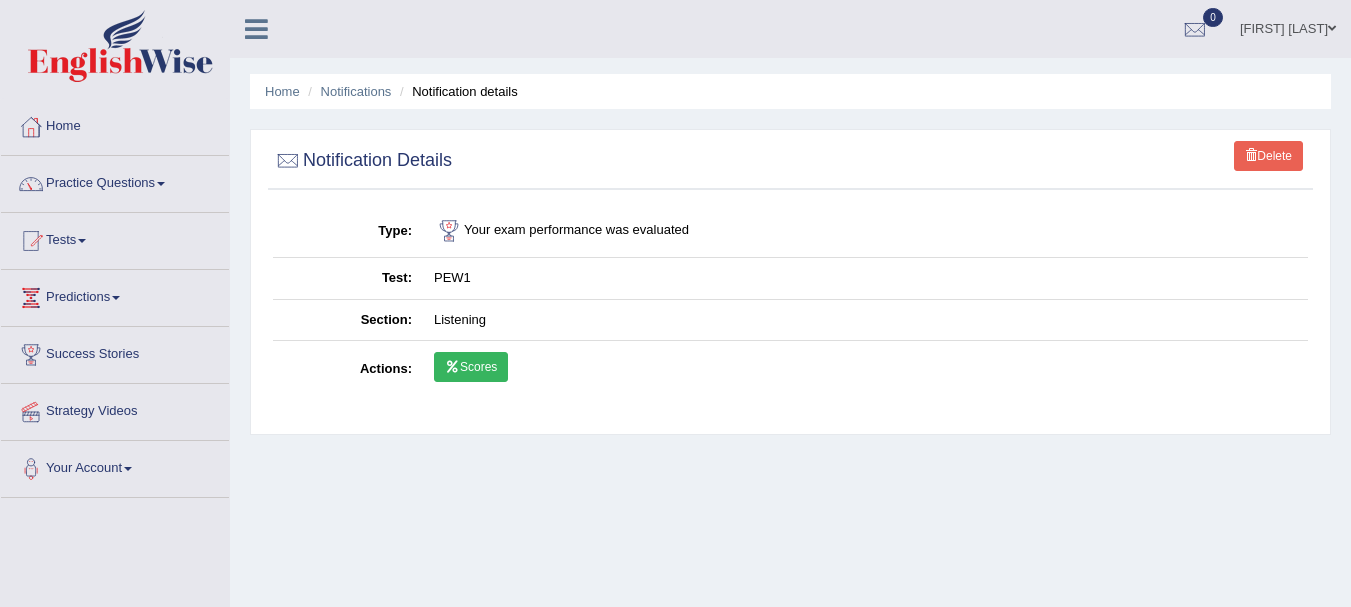 scroll, scrollTop: 0, scrollLeft: 0, axis: both 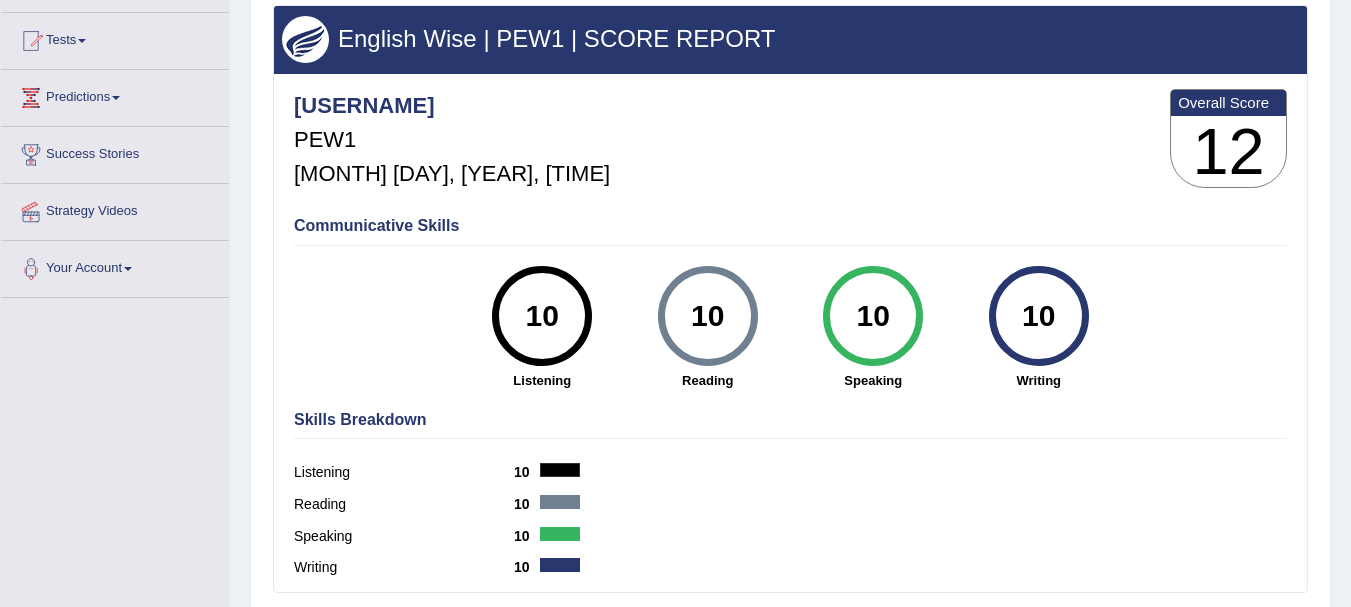 click on "10" at bounding box center (542, 316) 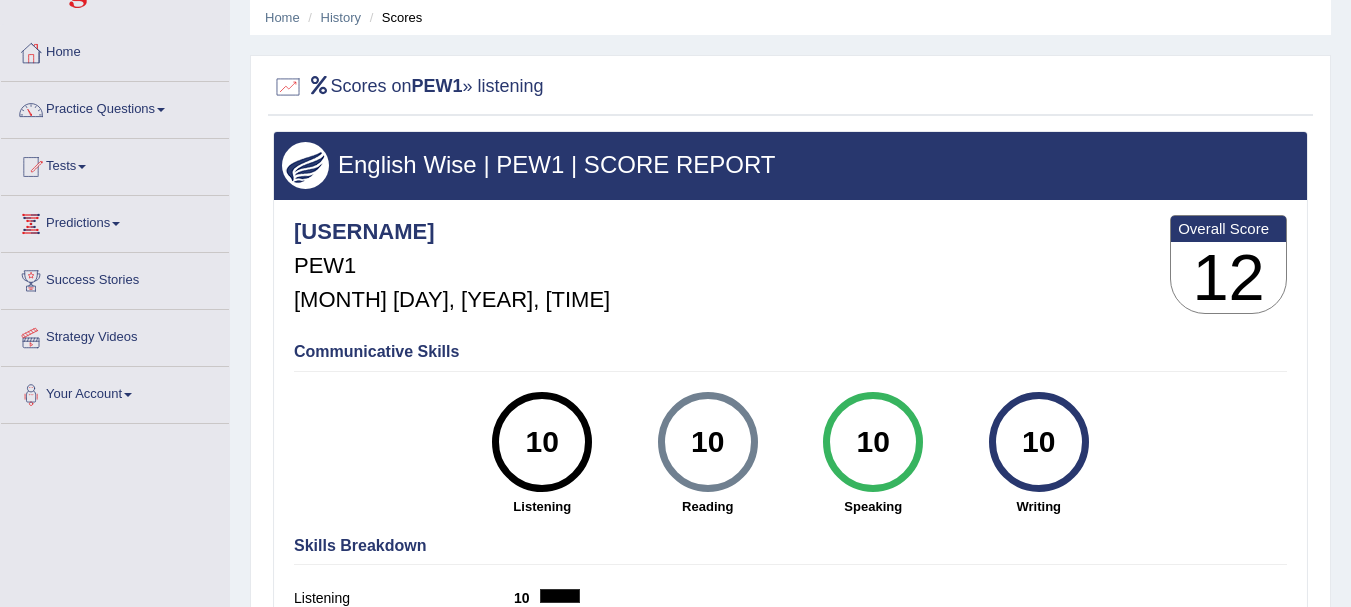 scroll, scrollTop: 43, scrollLeft: 0, axis: vertical 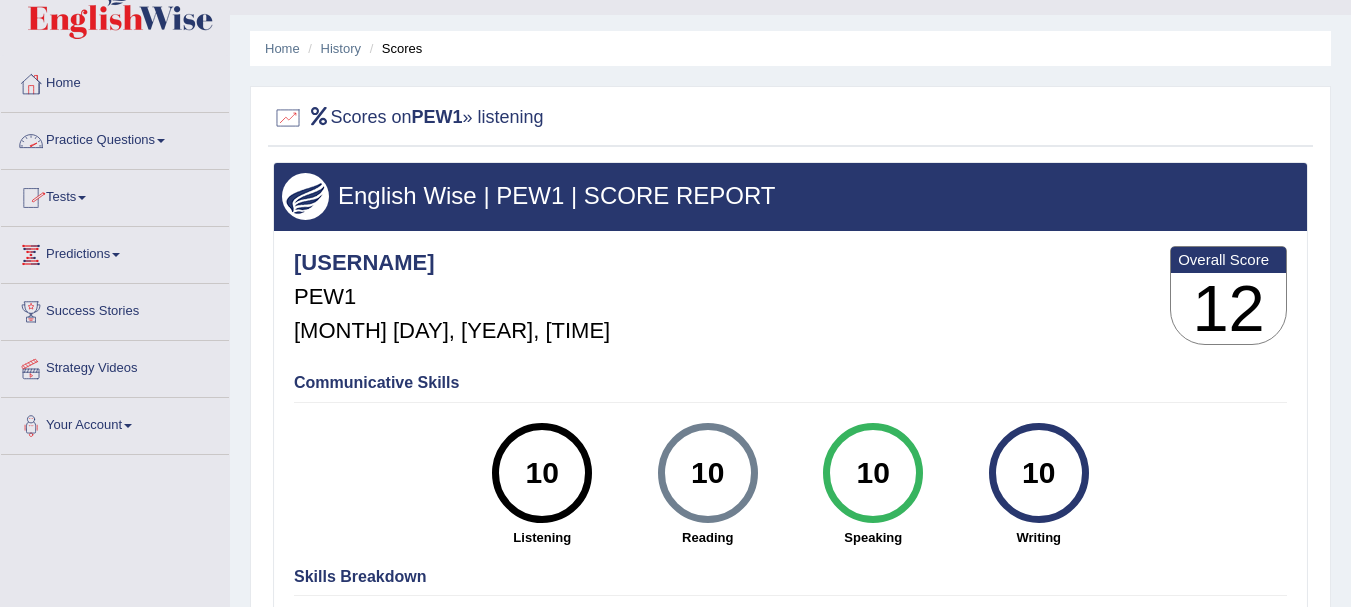 click on "Tests" at bounding box center (115, 195) 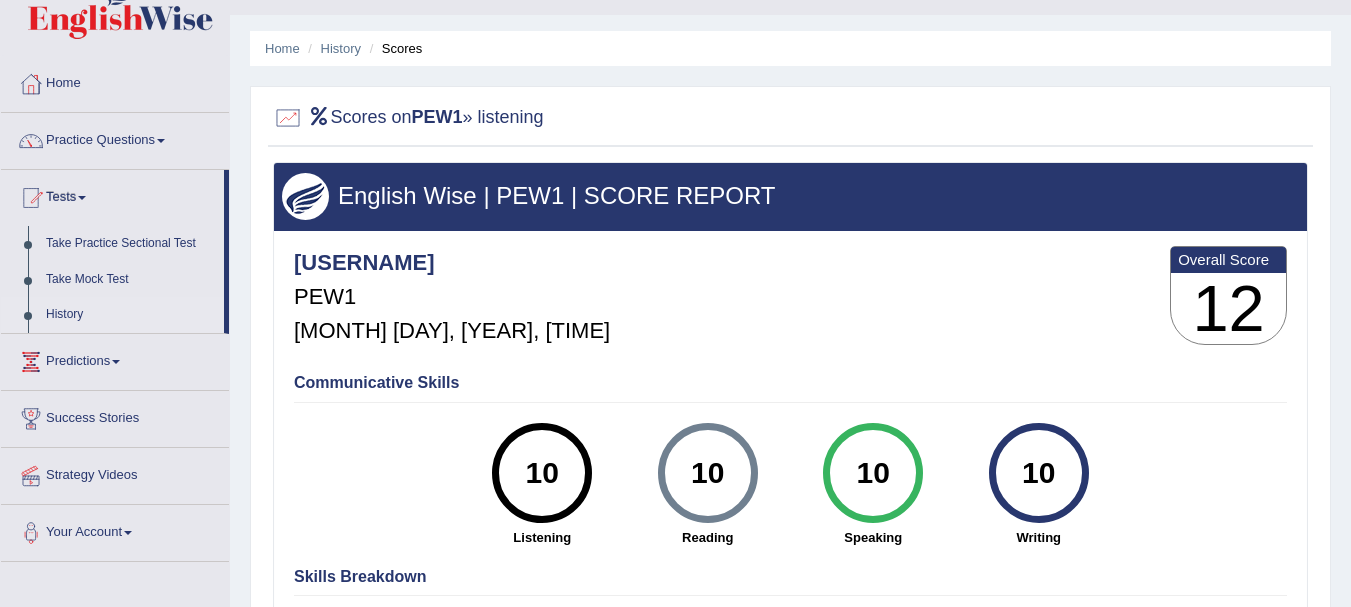 click on "History" at bounding box center (130, 315) 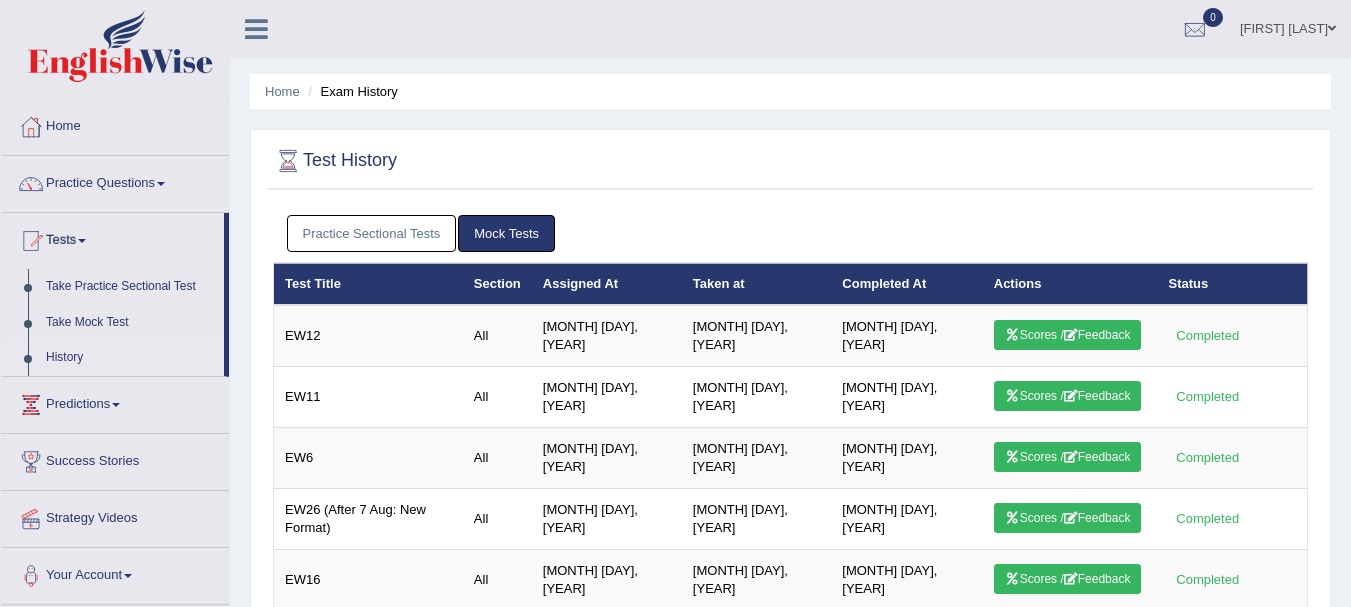 scroll, scrollTop: 0, scrollLeft: 0, axis: both 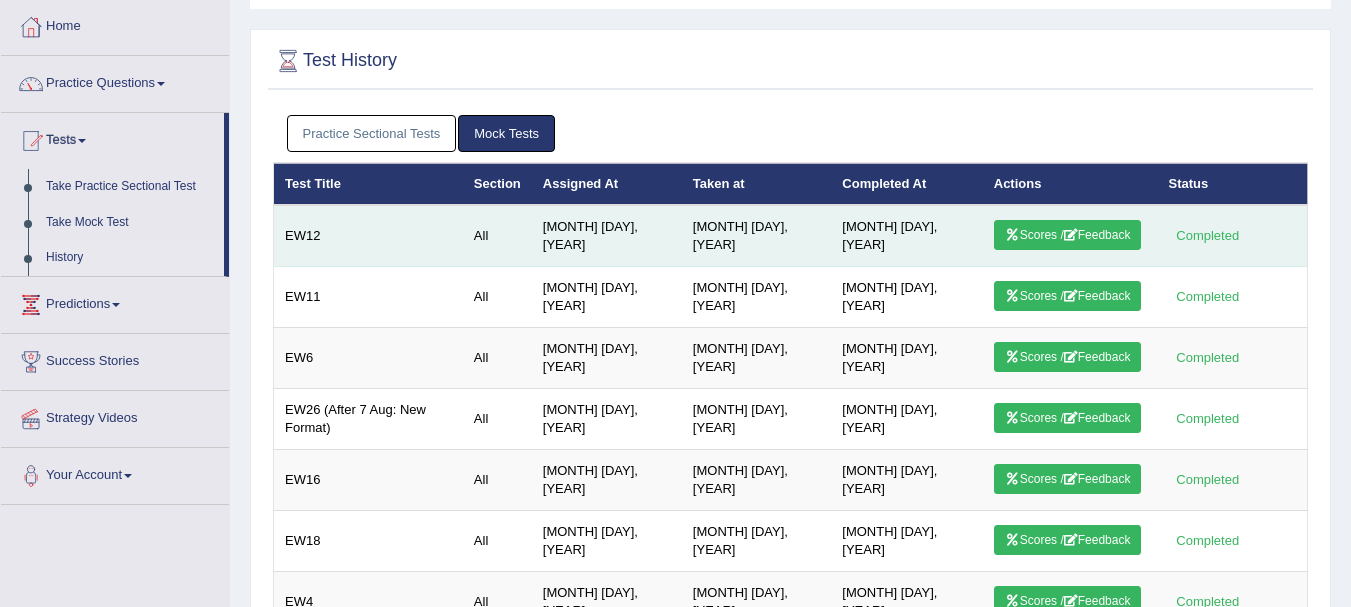 click on "Scores /   Feedback" at bounding box center (1068, 235) 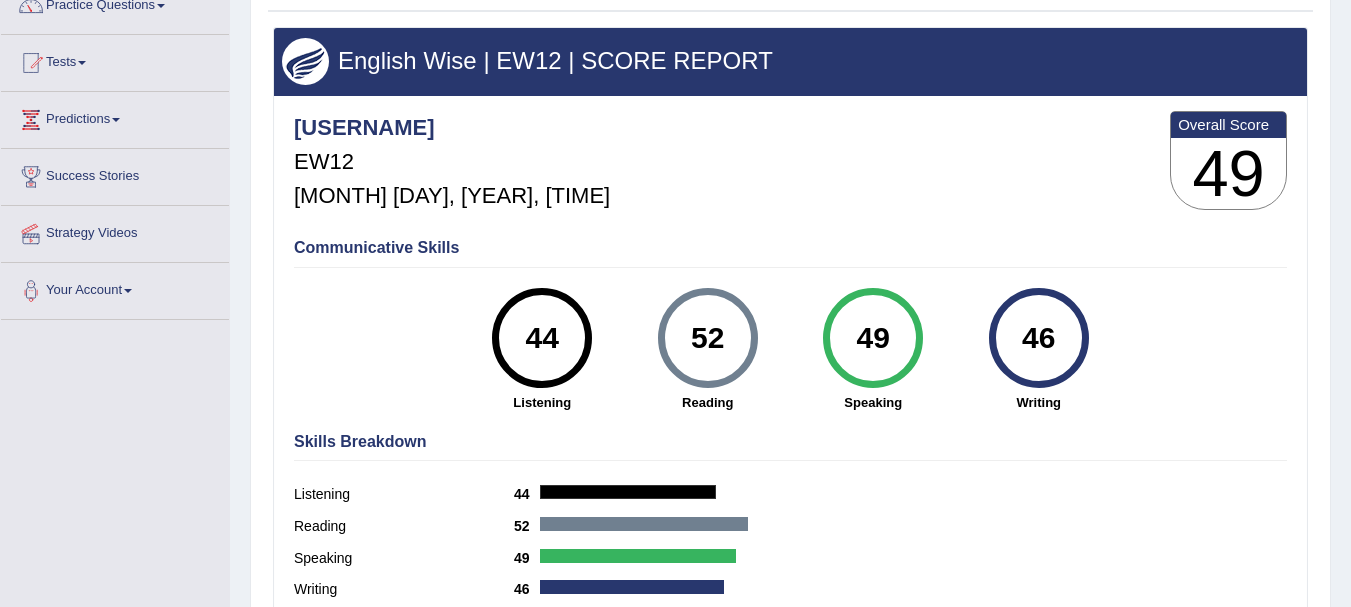 scroll, scrollTop: 0, scrollLeft: 0, axis: both 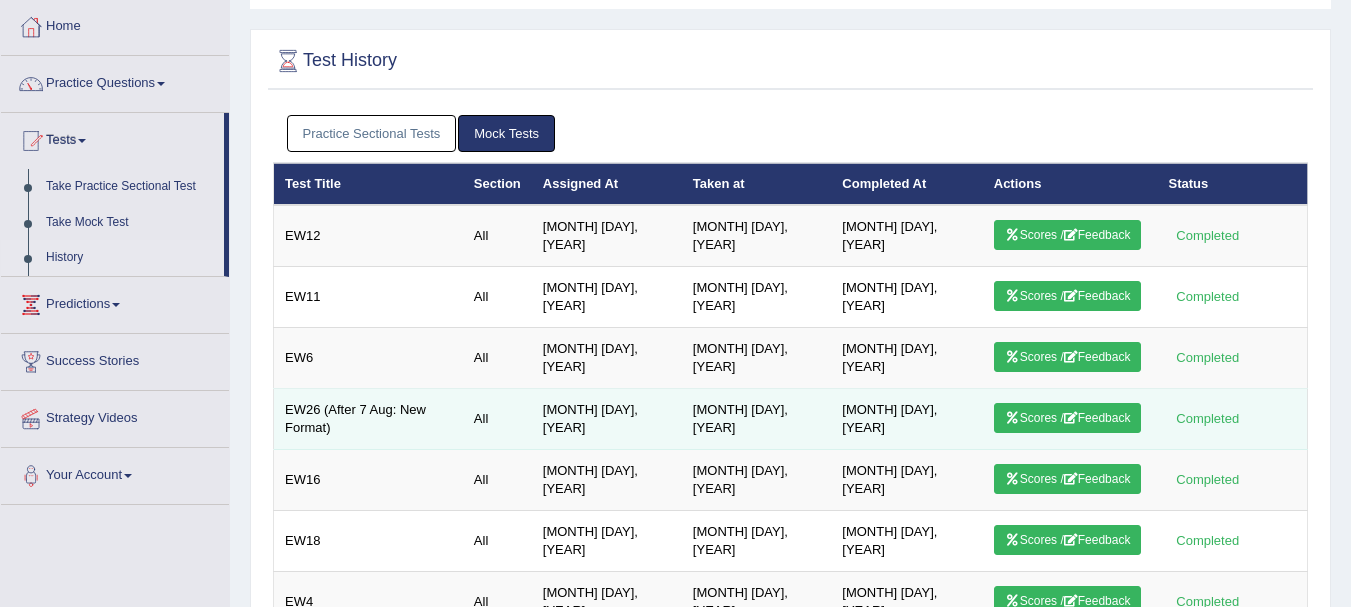 click on "Scores /   Feedback" at bounding box center (1068, 418) 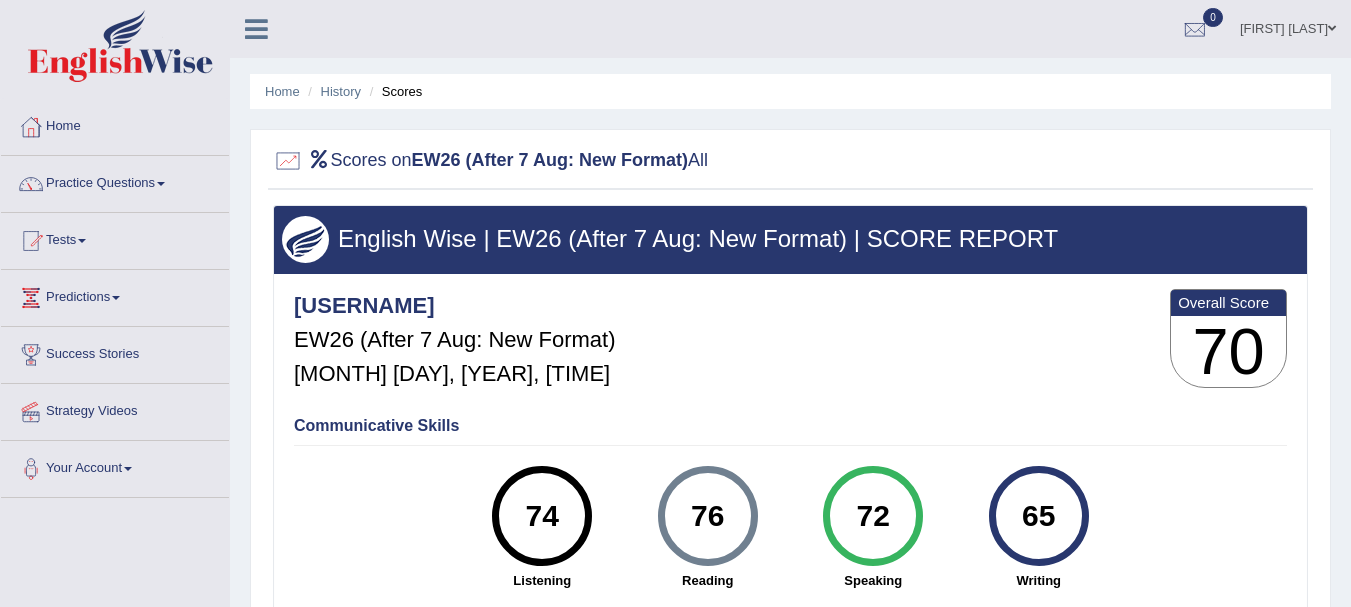 scroll, scrollTop: 0, scrollLeft: 0, axis: both 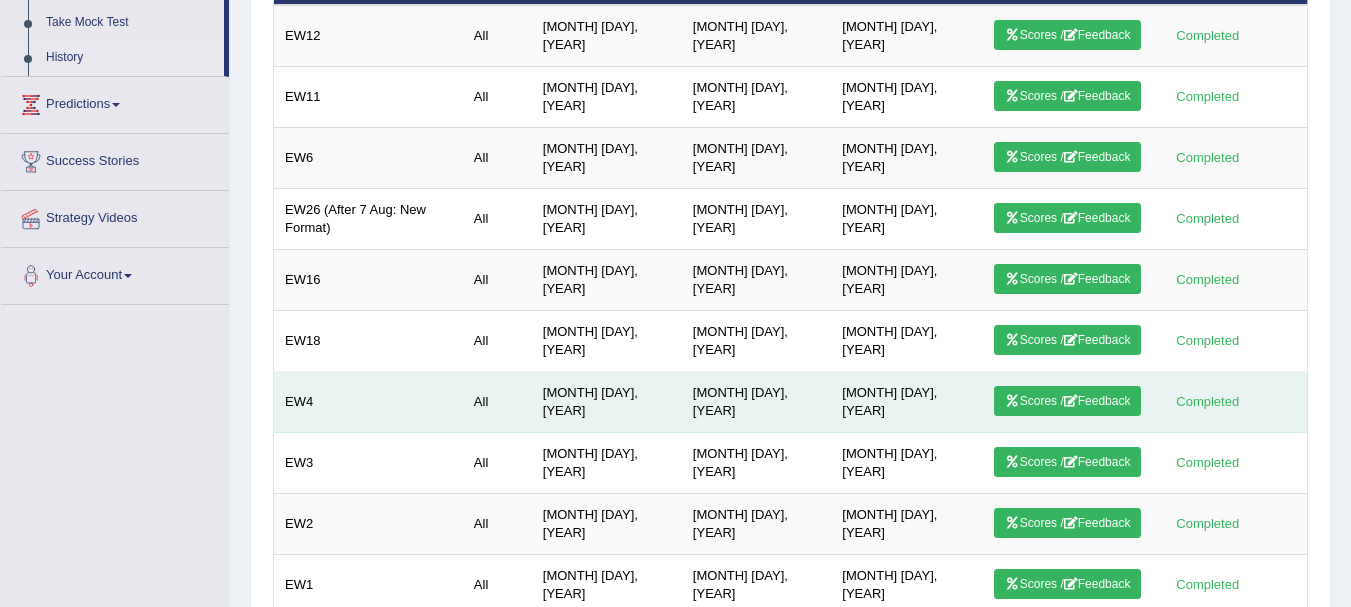 click on "Scores /   Feedback" at bounding box center (1068, 401) 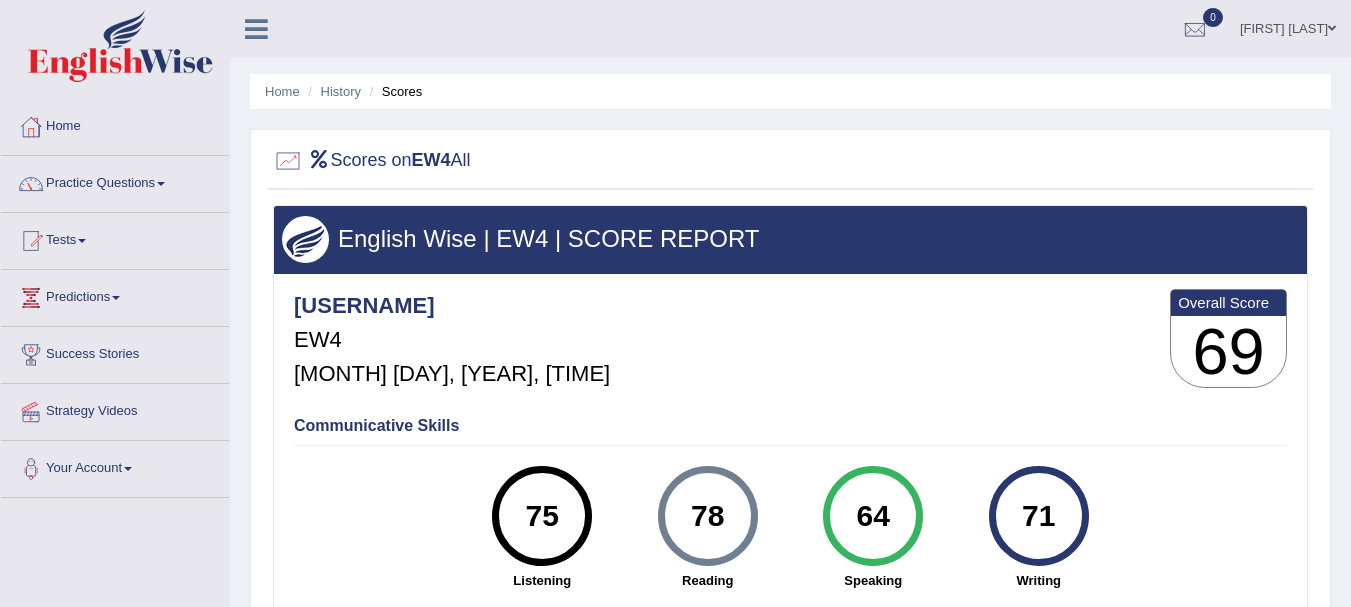 scroll, scrollTop: 0, scrollLeft: 0, axis: both 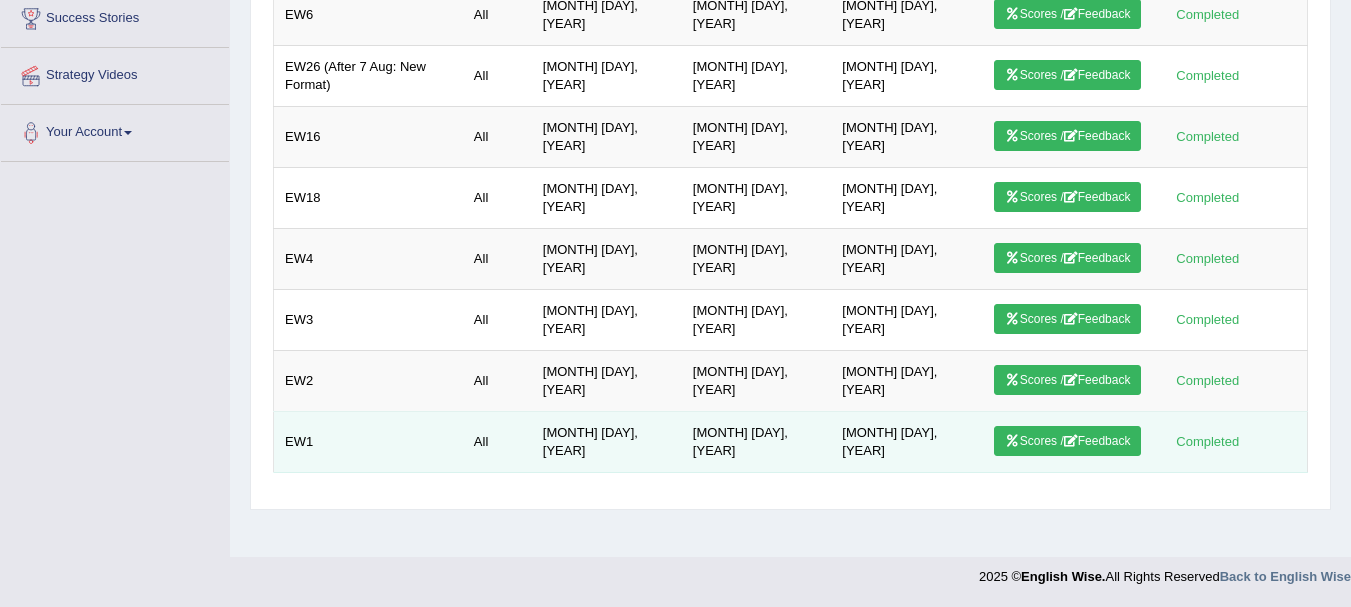 click on "Scores /   Feedback" at bounding box center (1068, 441) 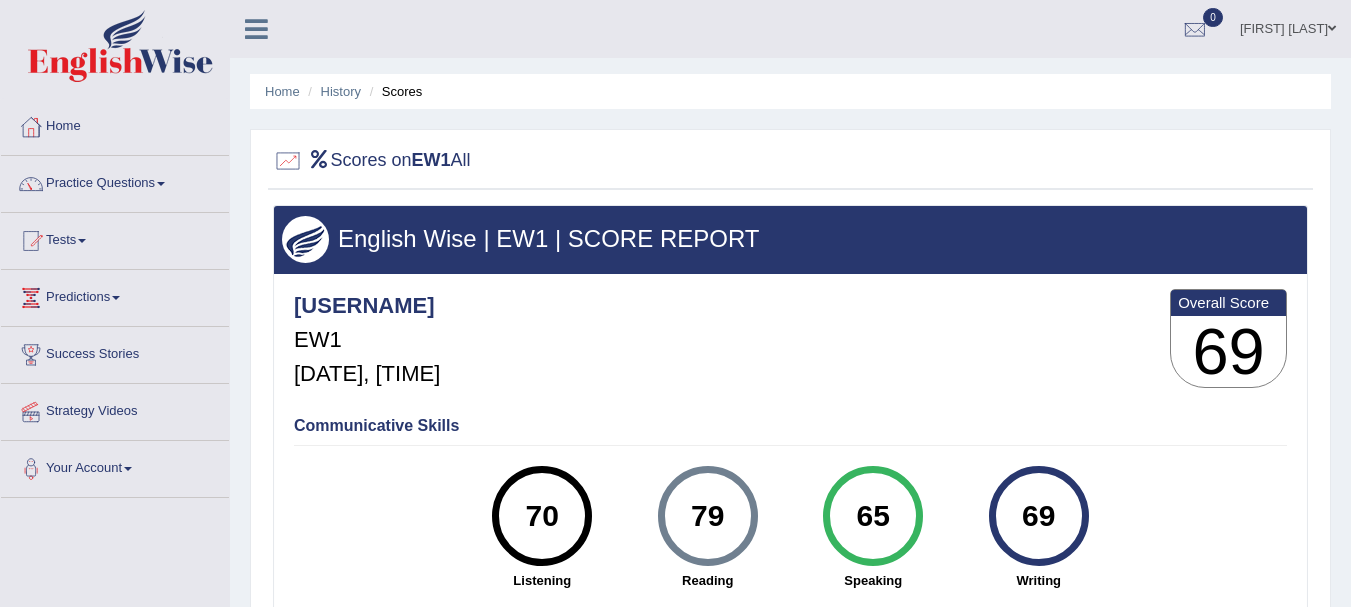 scroll, scrollTop: 0, scrollLeft: 0, axis: both 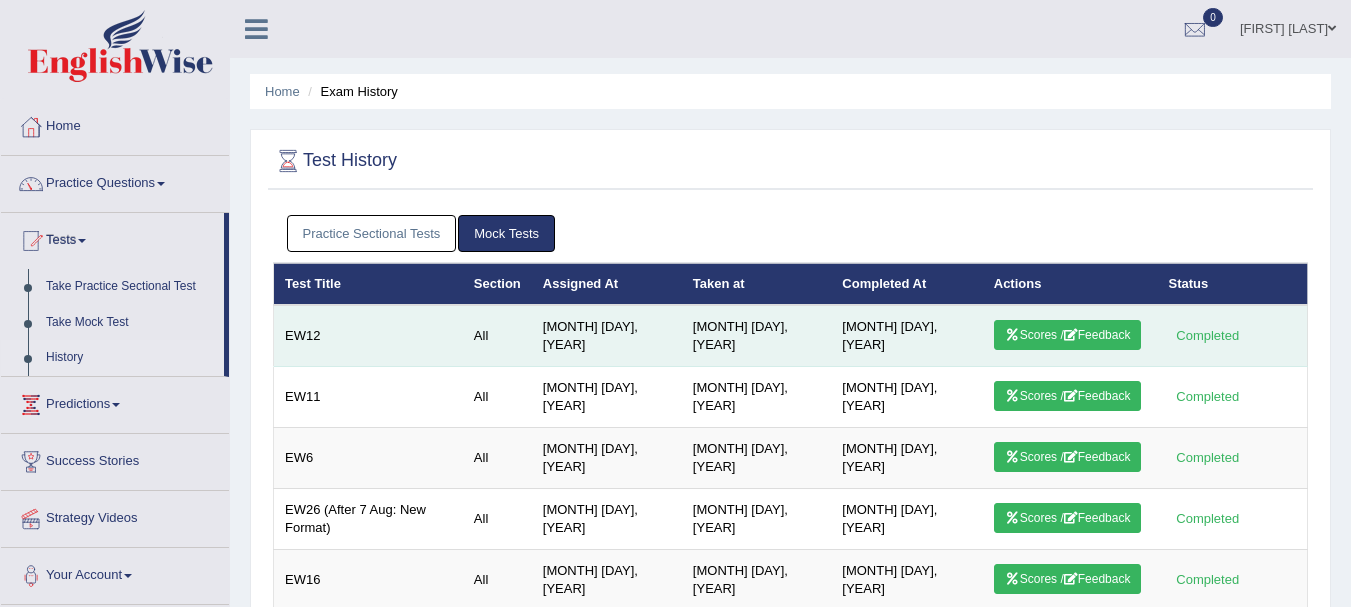 click on "Scores /   Feedback" at bounding box center (1068, 335) 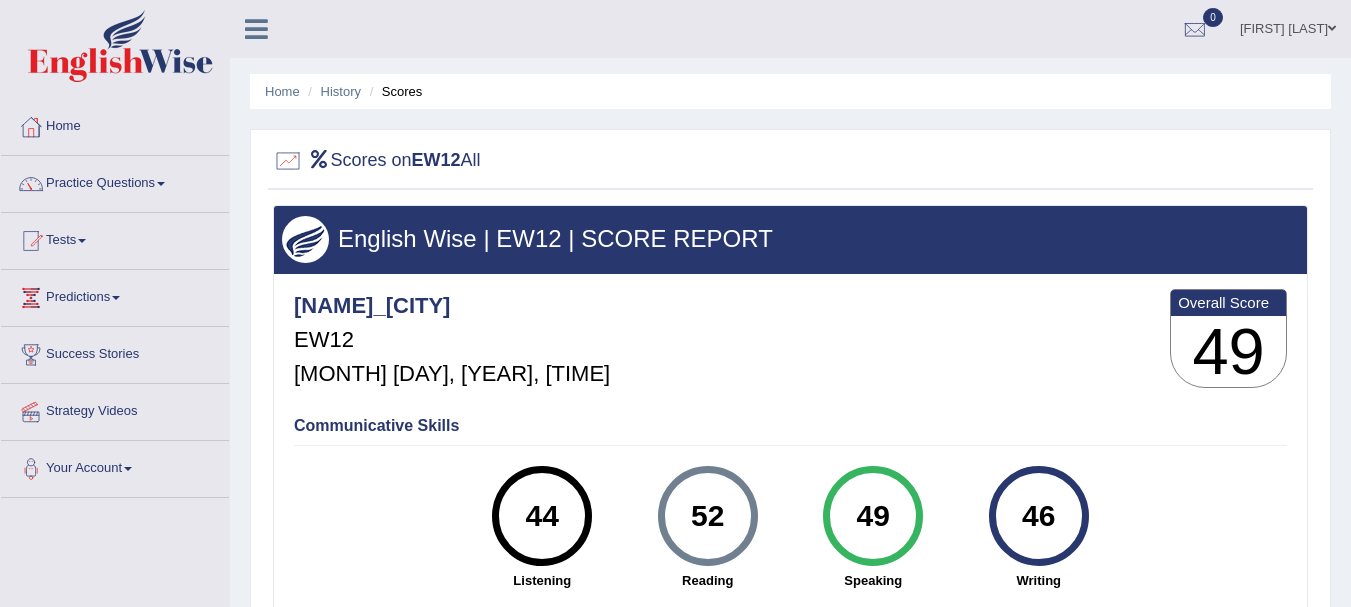 scroll, scrollTop: 0, scrollLeft: 0, axis: both 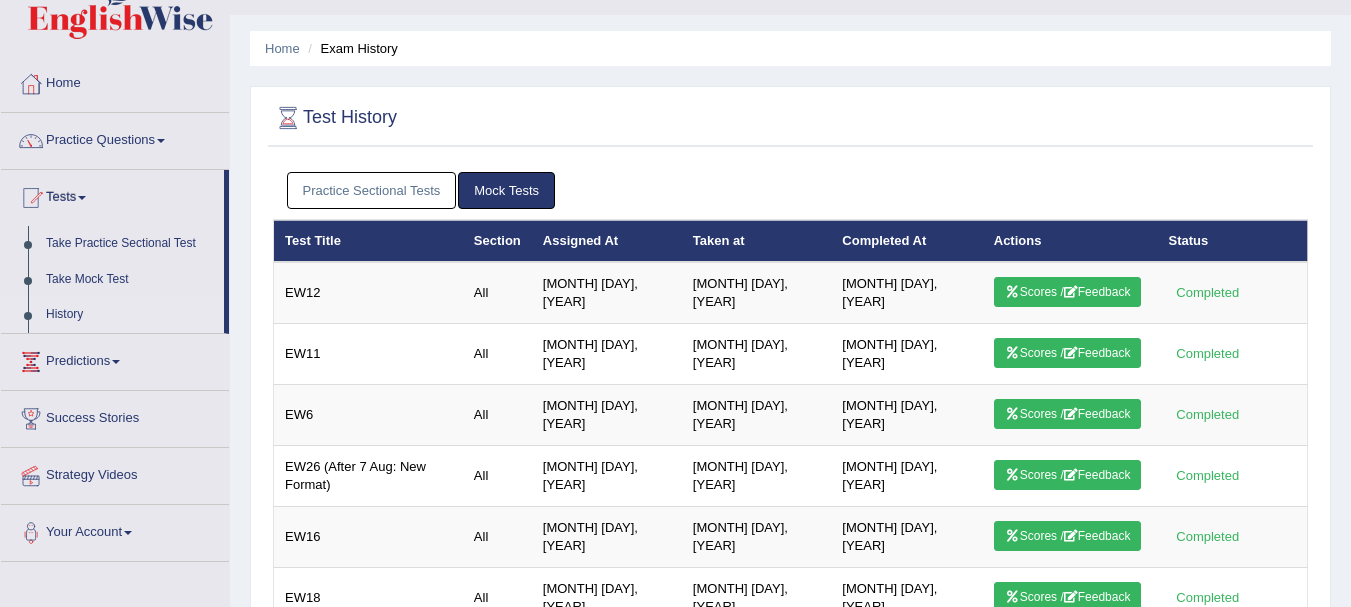 click on "Practice Sectional Tests" at bounding box center [372, 190] 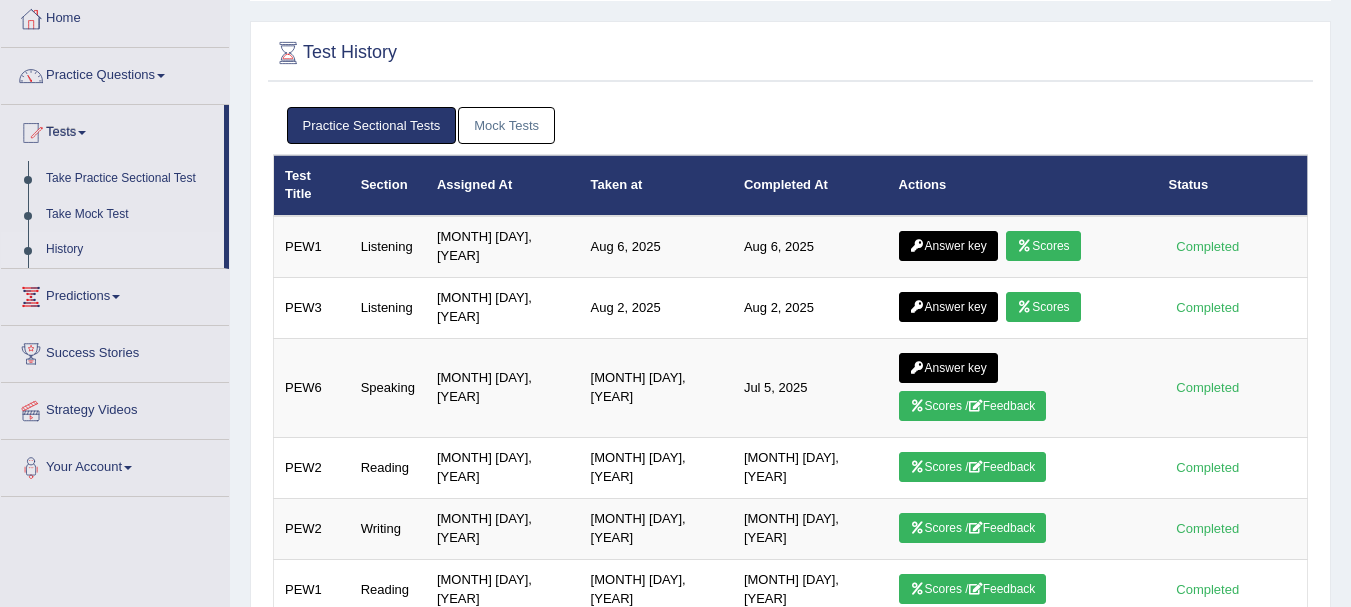 scroll, scrollTop: 143, scrollLeft: 0, axis: vertical 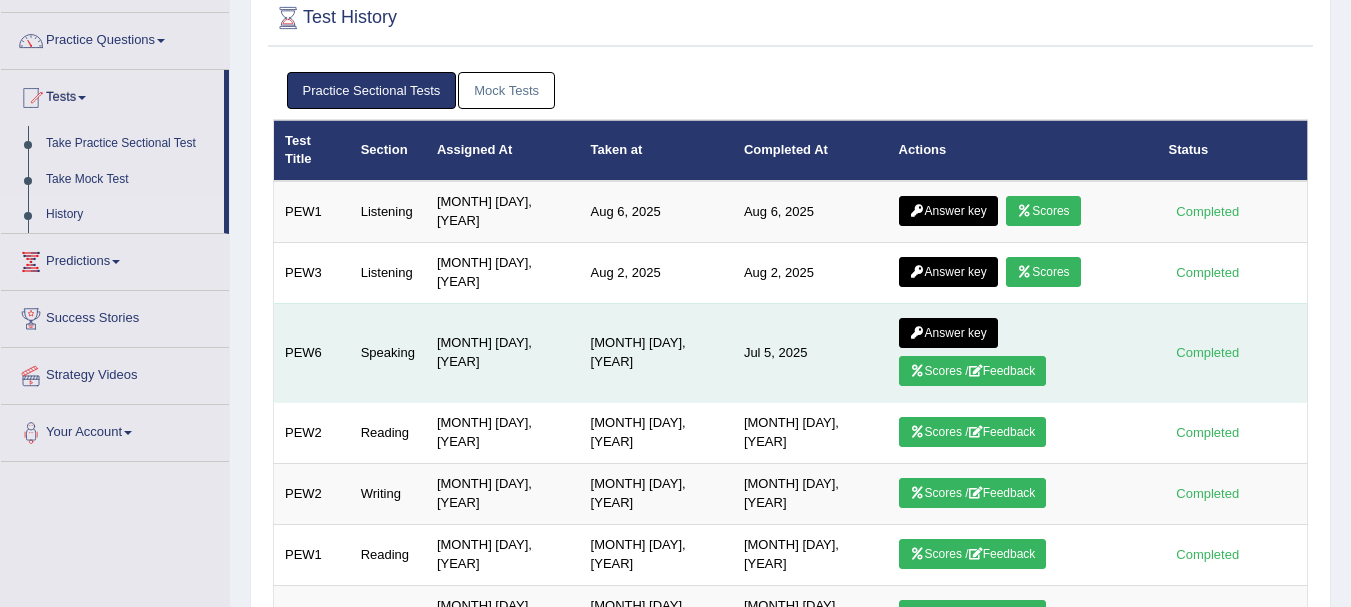 click on "Scores /   Feedback" at bounding box center [973, 371] 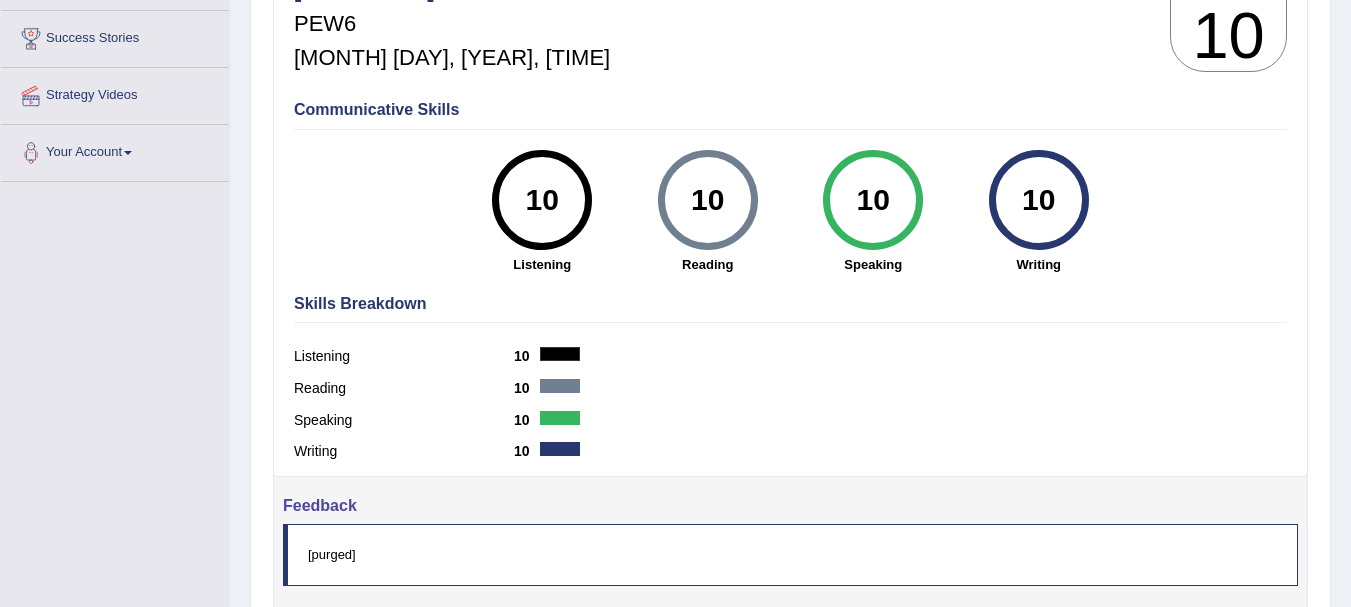 scroll, scrollTop: 0, scrollLeft: 0, axis: both 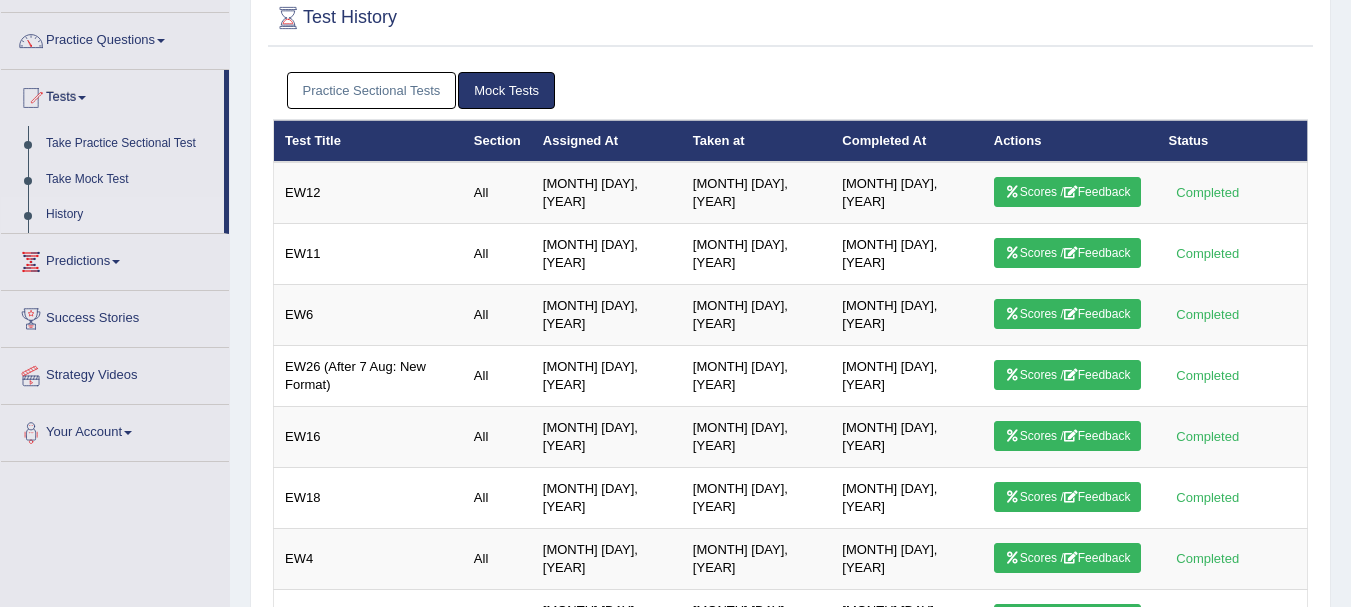 click on "Practice Sectional Tests" at bounding box center (372, 90) 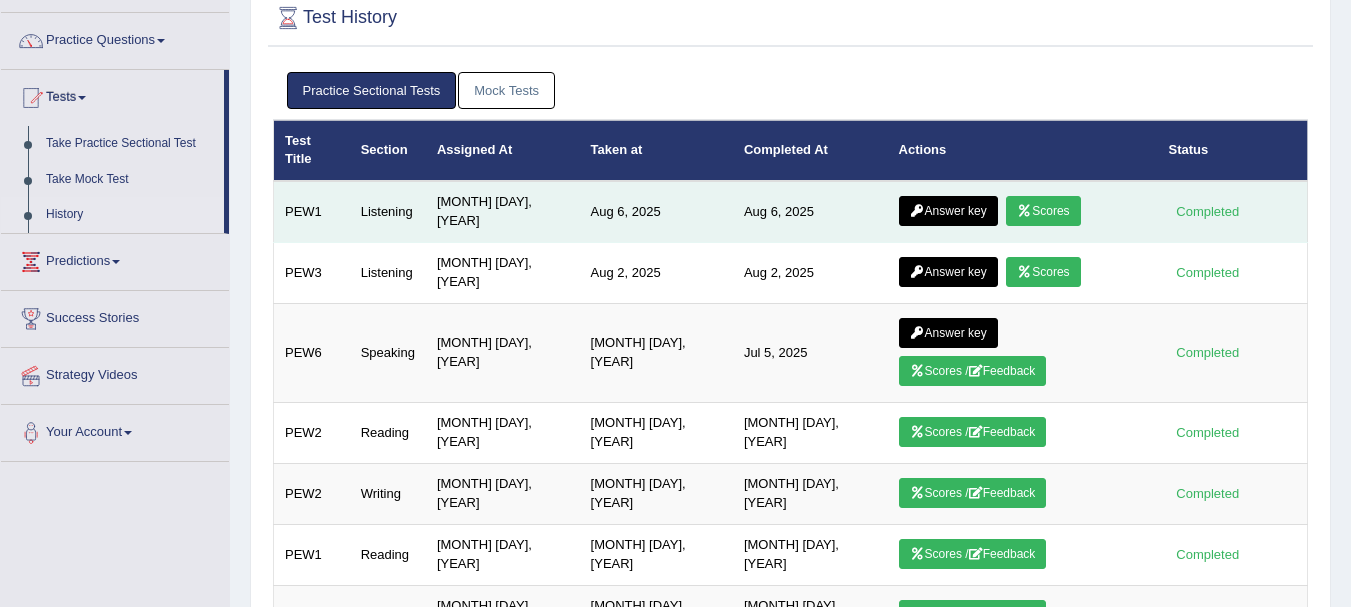 click on "Scores" at bounding box center (1043, 211) 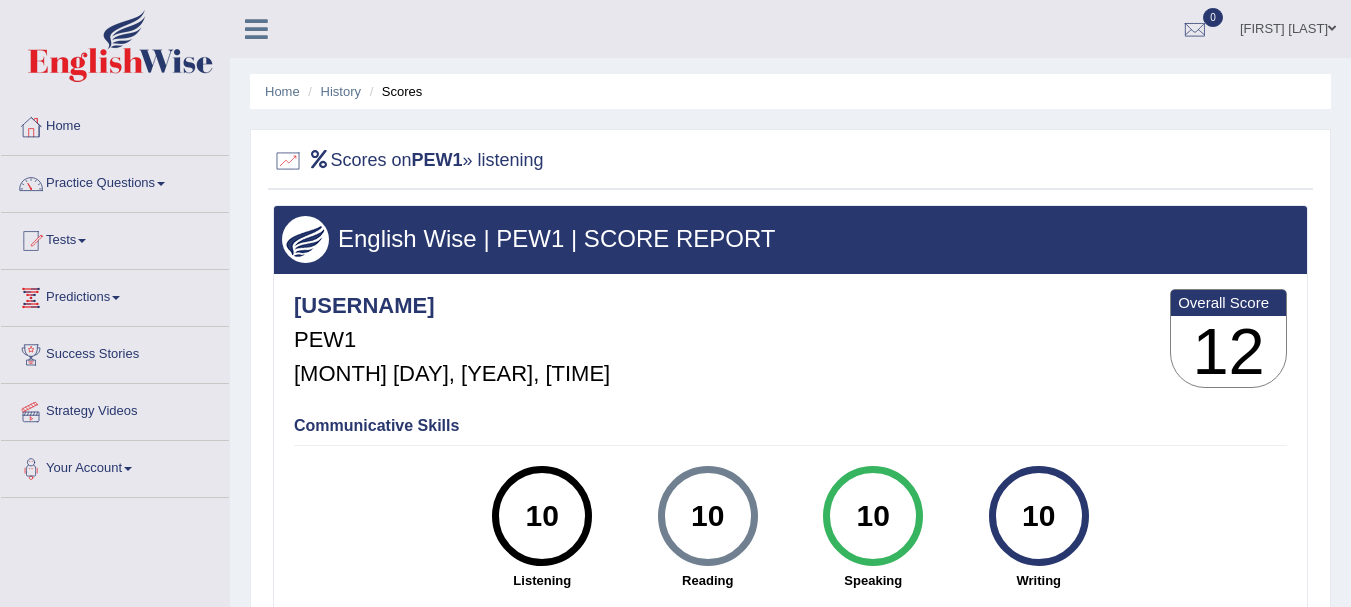 scroll, scrollTop: 100, scrollLeft: 0, axis: vertical 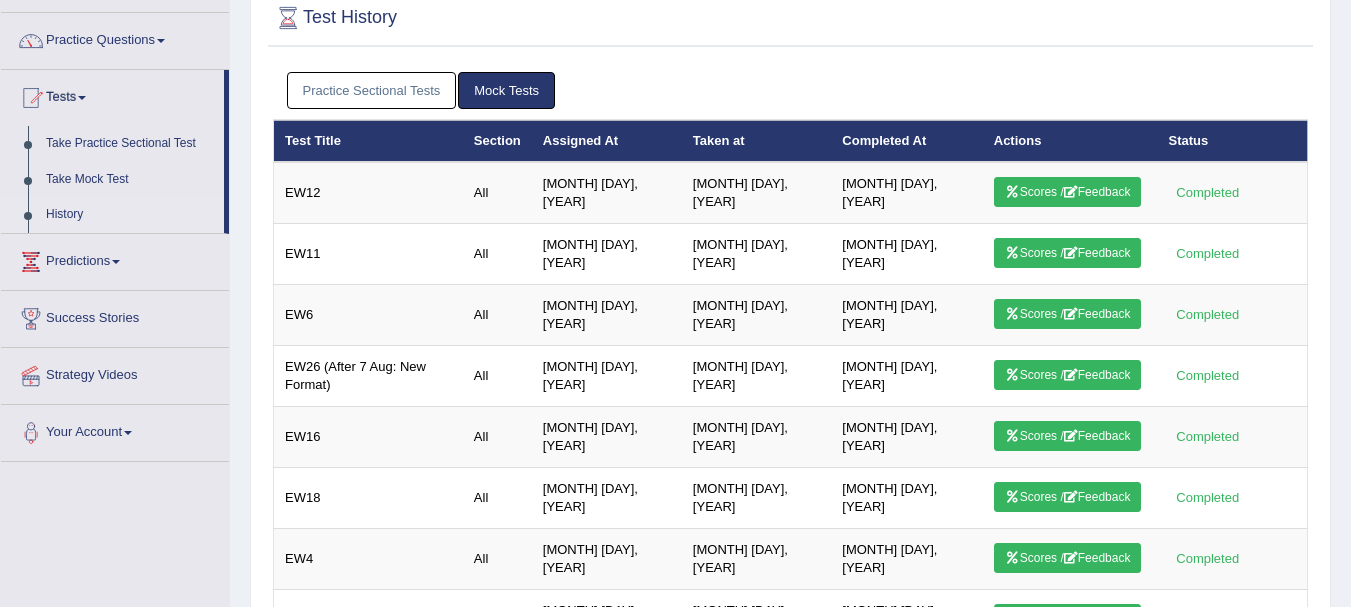click on "Practice Sectional Tests" at bounding box center [372, 90] 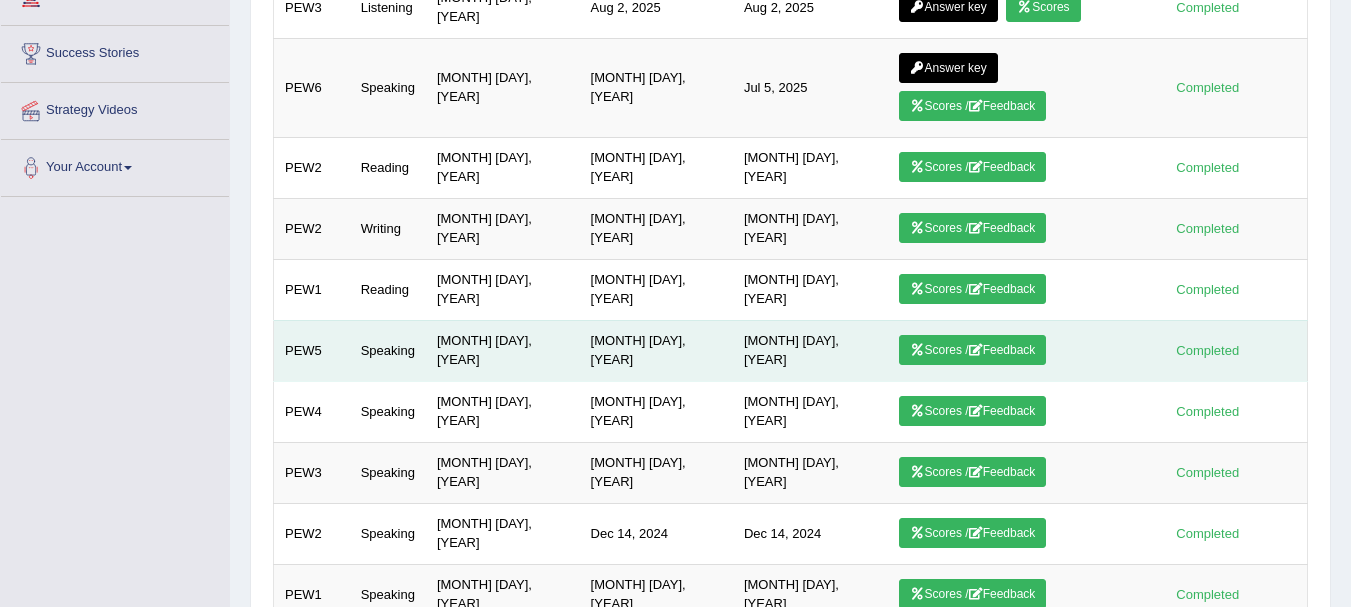 scroll, scrollTop: 443, scrollLeft: 0, axis: vertical 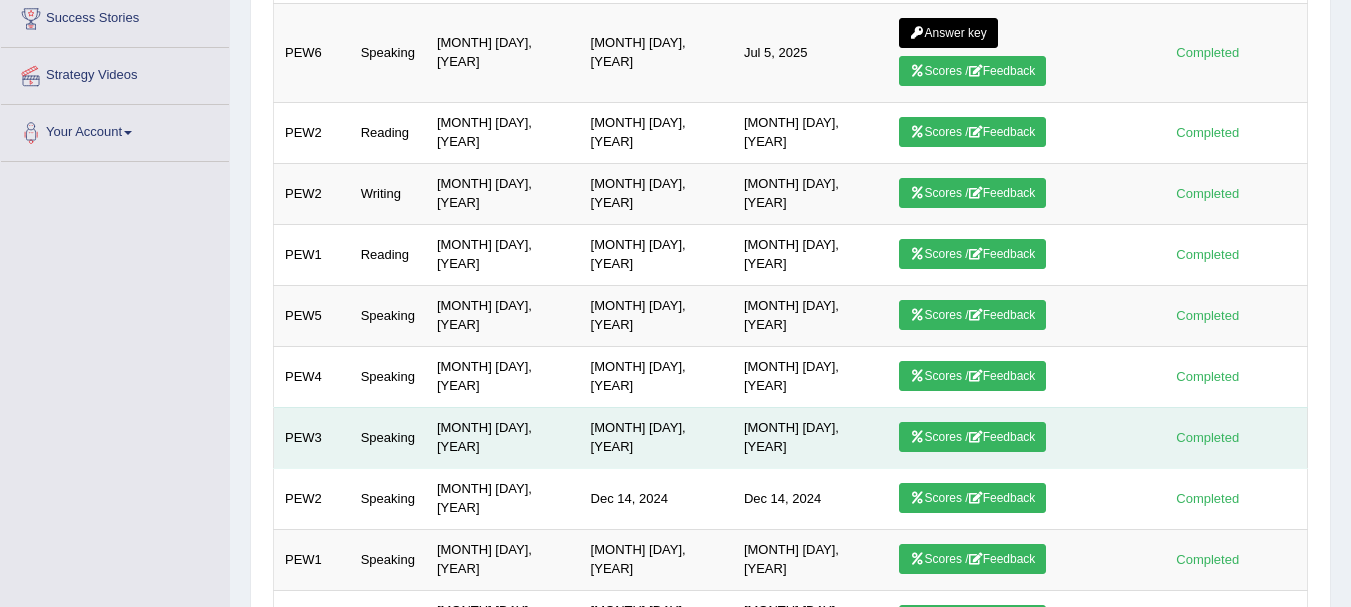 click on "Scores /   Feedback" at bounding box center (973, 437) 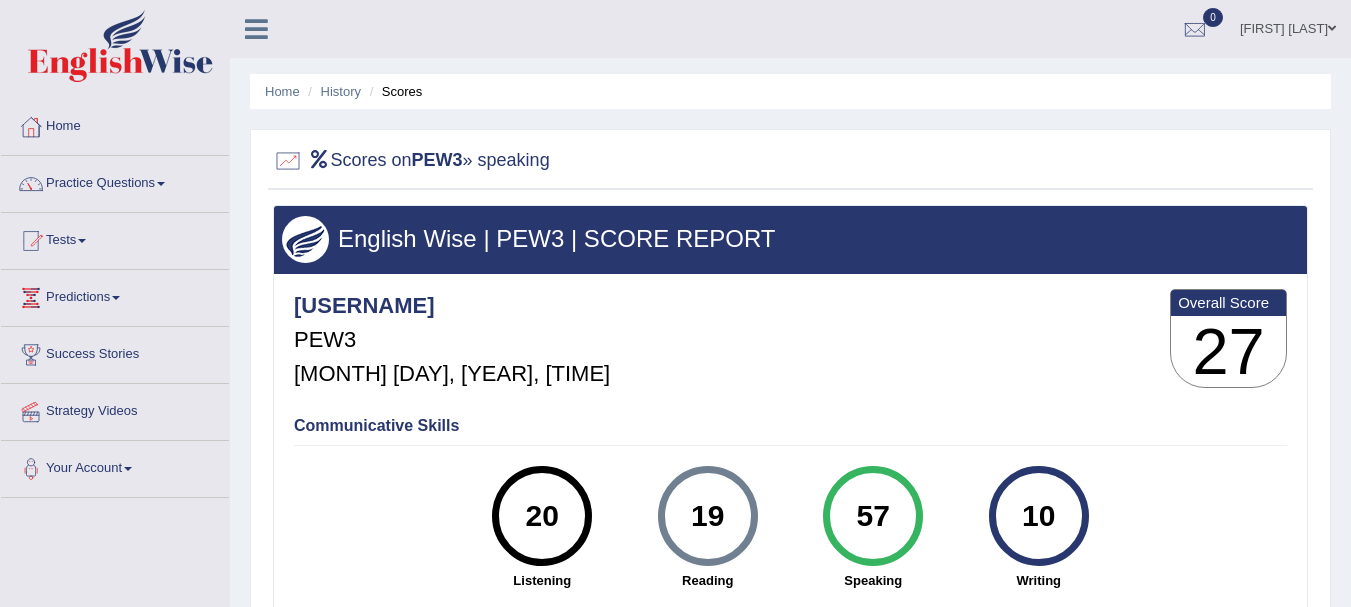 scroll, scrollTop: 300, scrollLeft: 0, axis: vertical 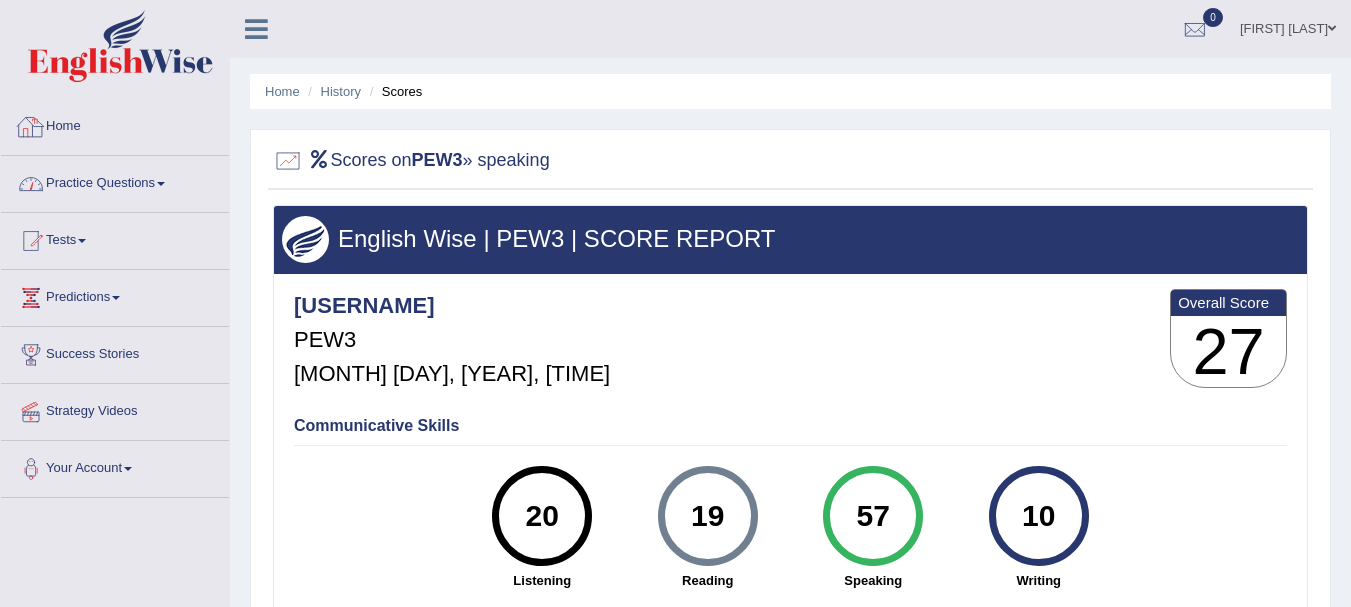 click on "Practice Questions" at bounding box center (115, 181) 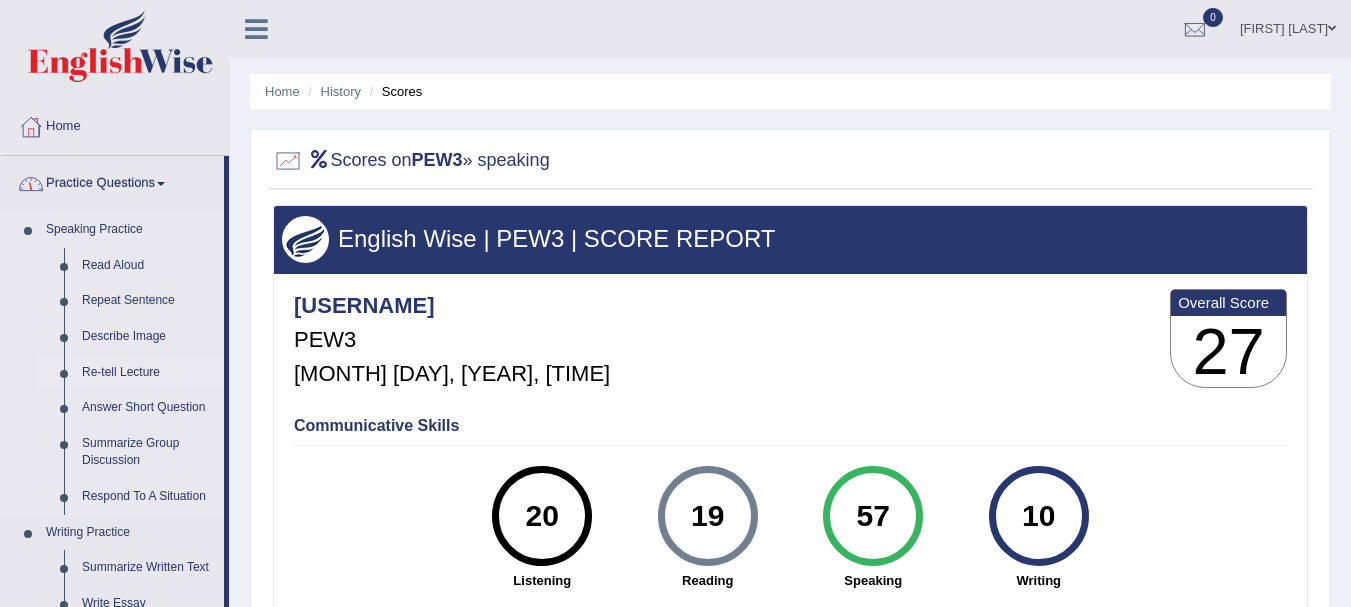 click on "Re-tell Lecture" at bounding box center [148, 373] 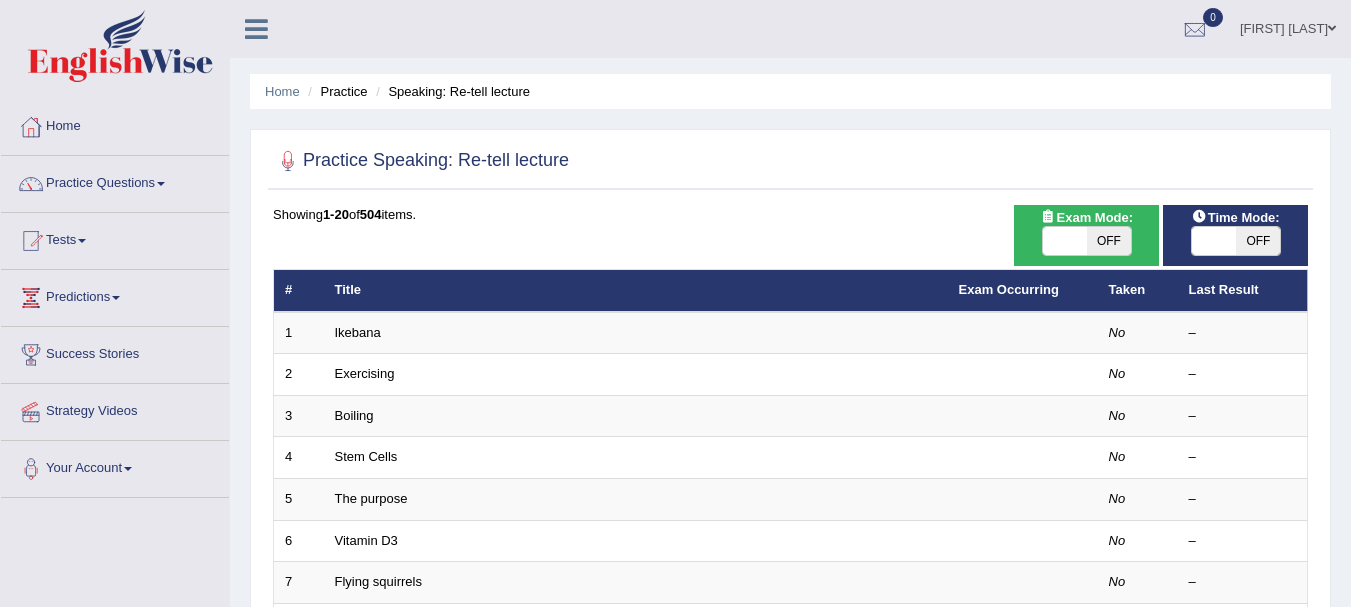 scroll, scrollTop: 0, scrollLeft: 0, axis: both 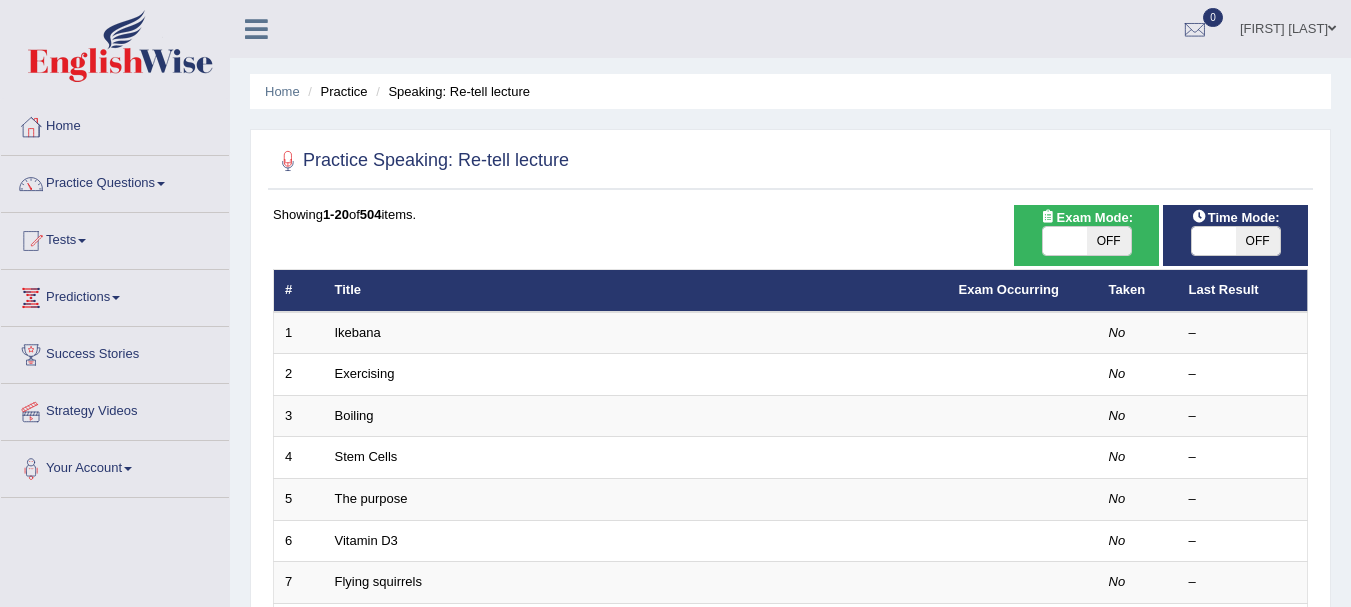 click on "Practice Questions" at bounding box center [115, 181] 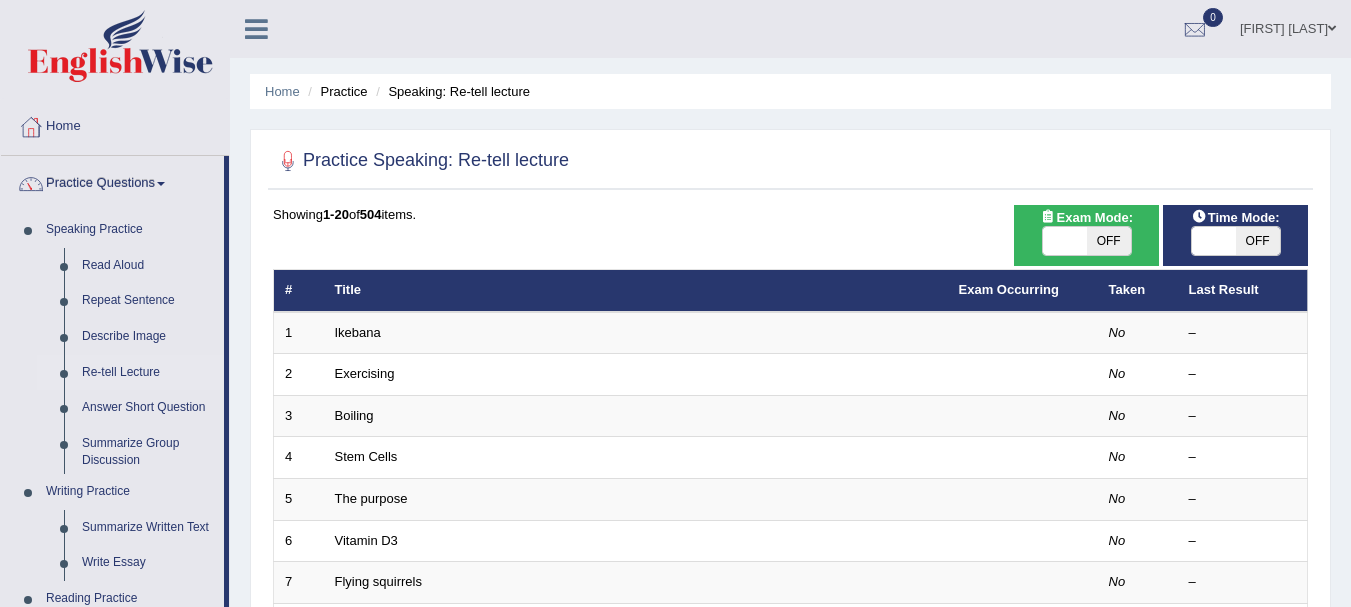 click on "Practice Questions" at bounding box center (112, 181) 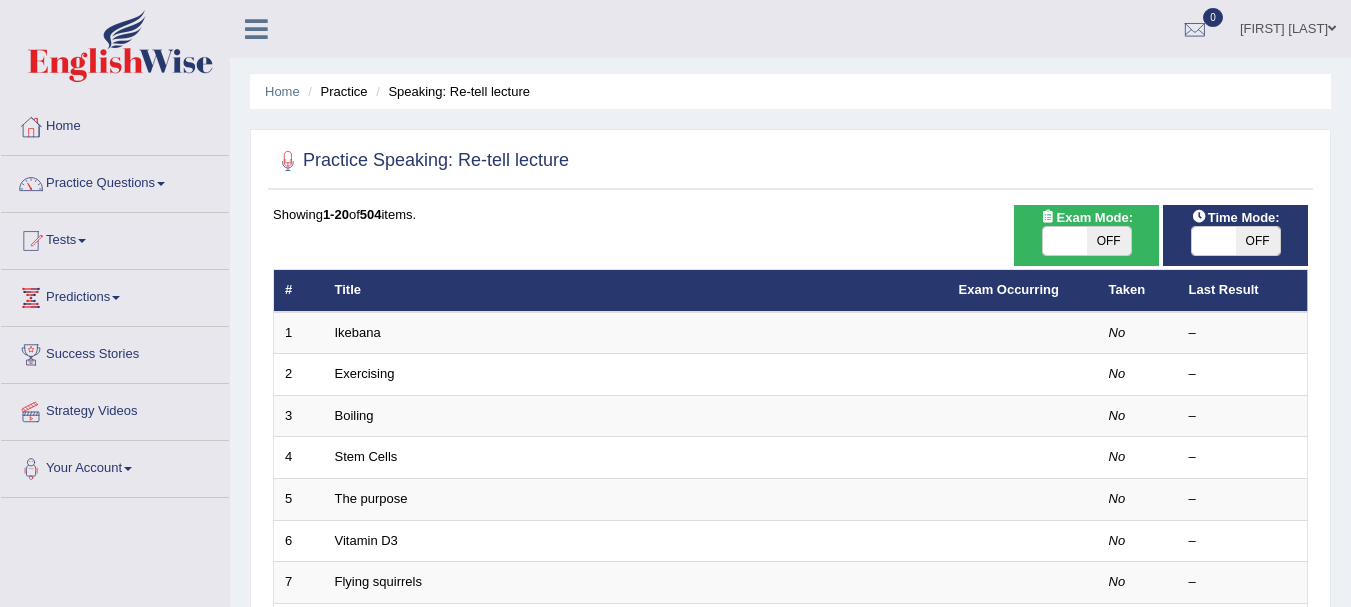 click on "Practice Questions" at bounding box center [115, 181] 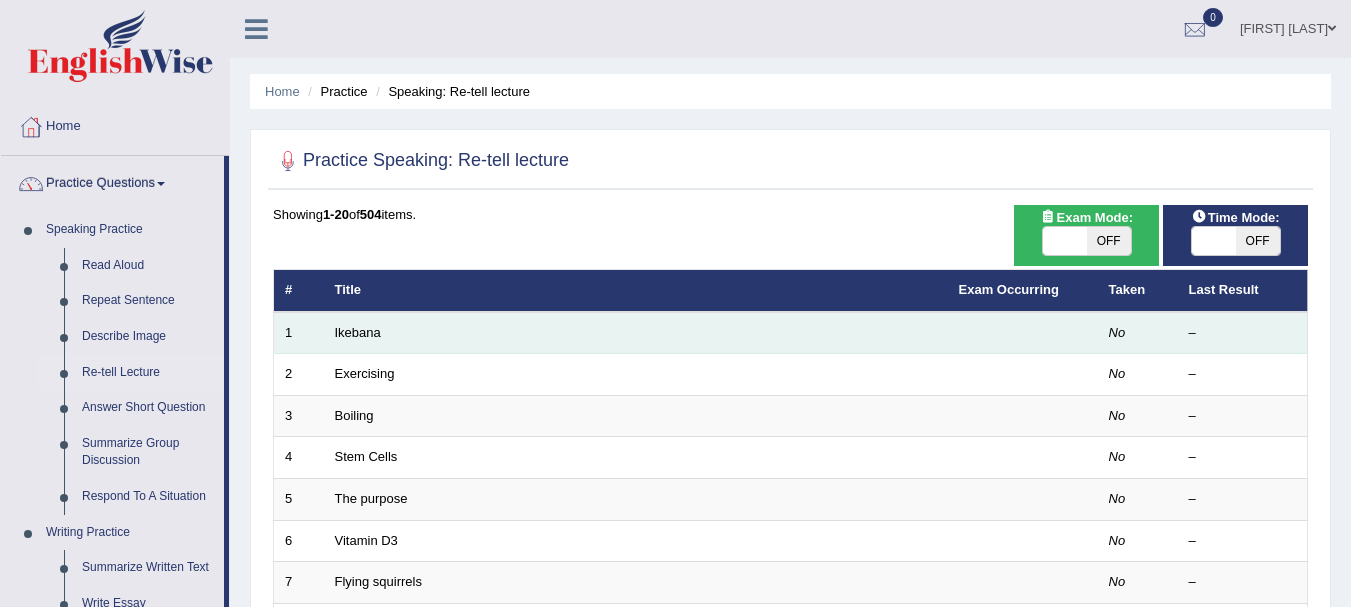 click on "Ikebana" at bounding box center (636, 333) 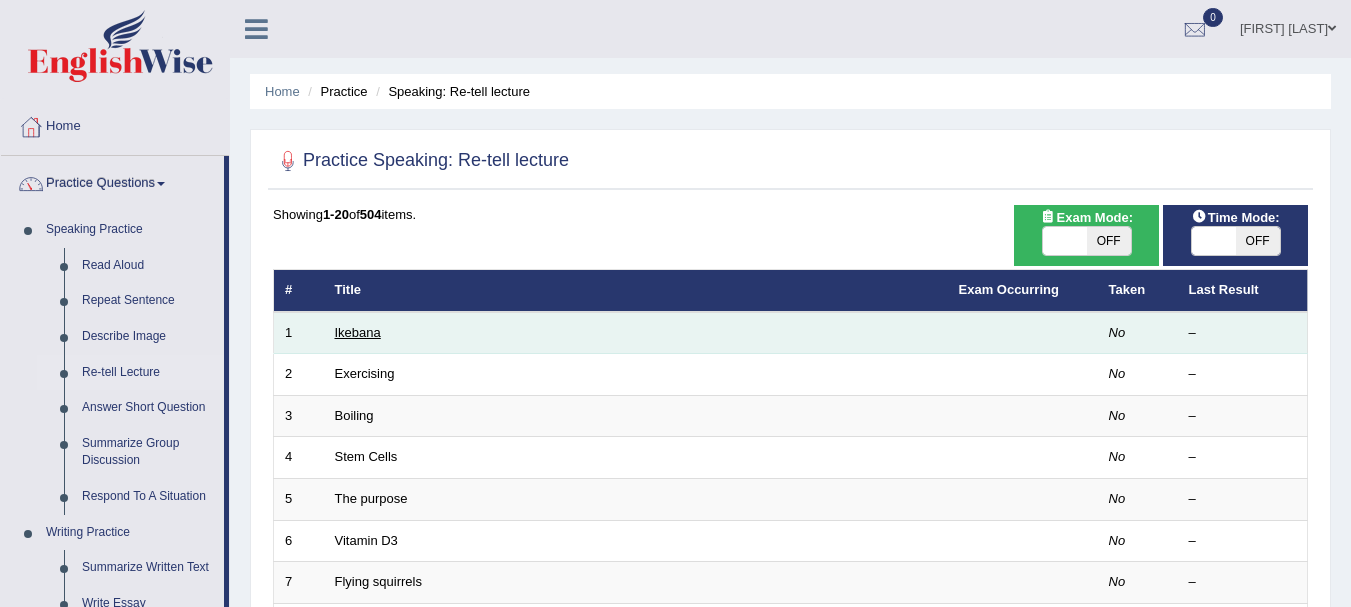 click on "Ikebana" at bounding box center (358, 332) 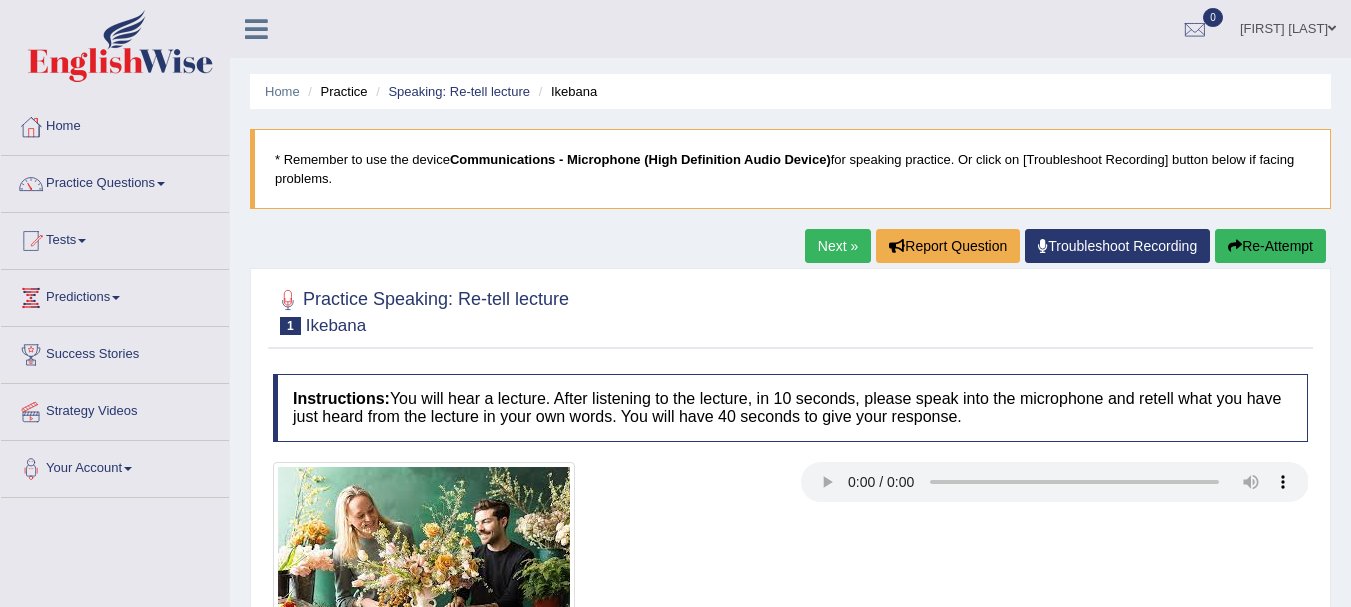 scroll, scrollTop: 300, scrollLeft: 0, axis: vertical 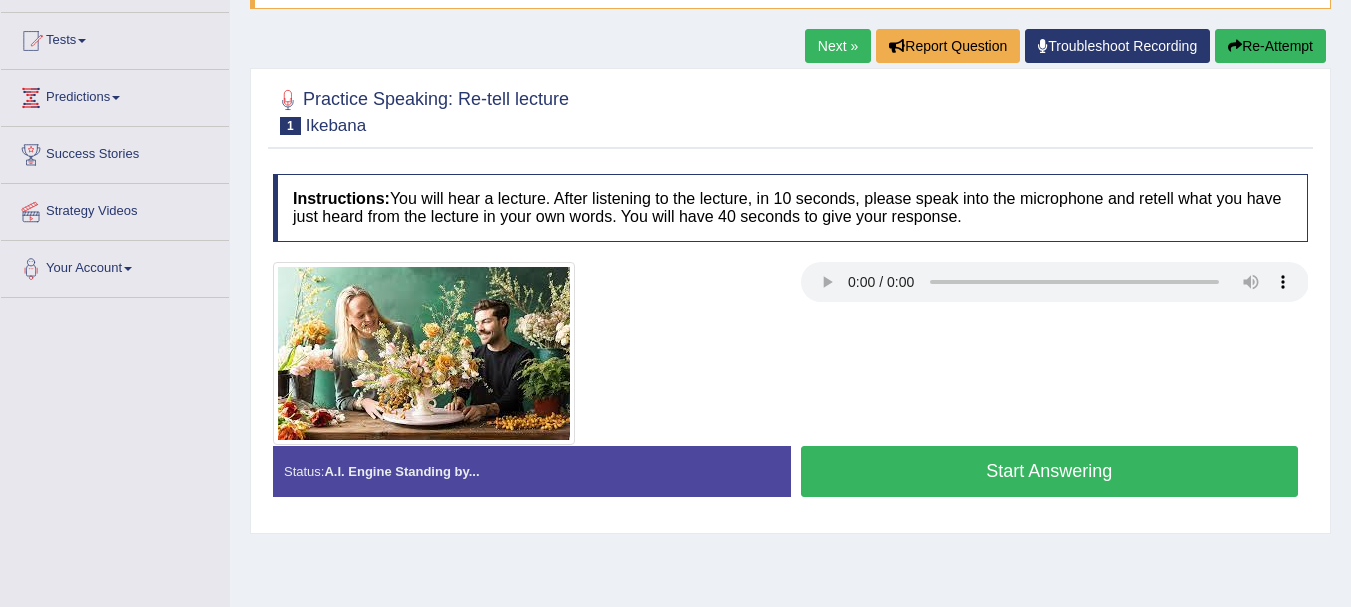 type 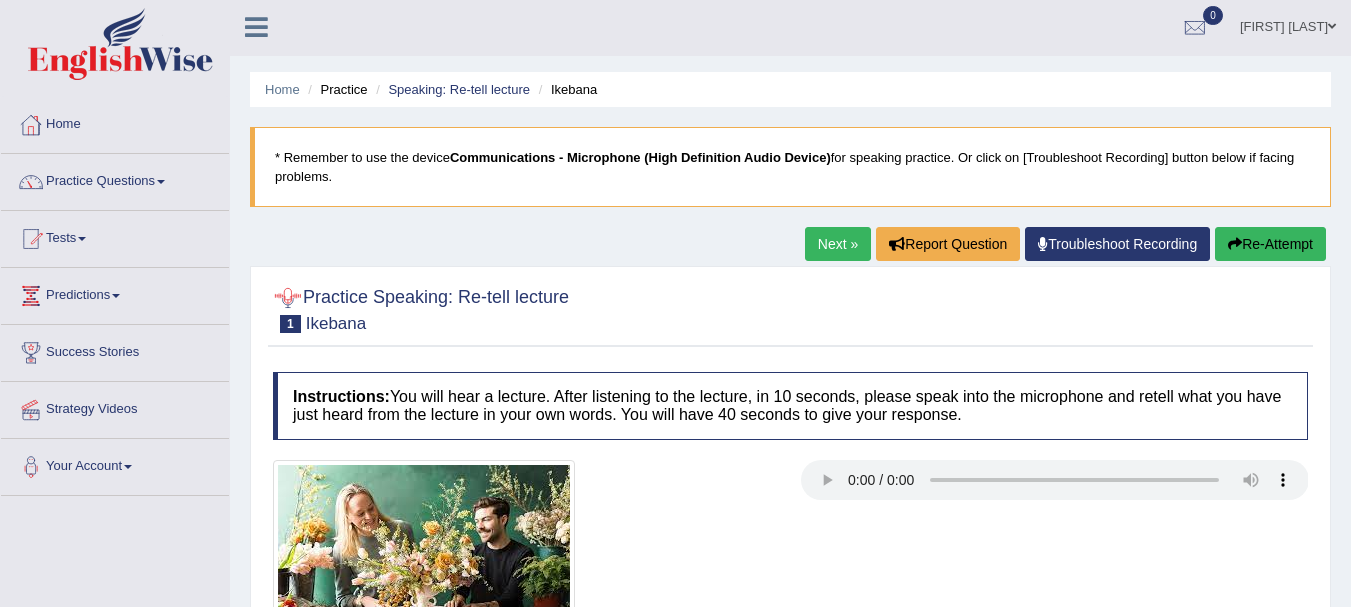 scroll, scrollTop: 0, scrollLeft: 0, axis: both 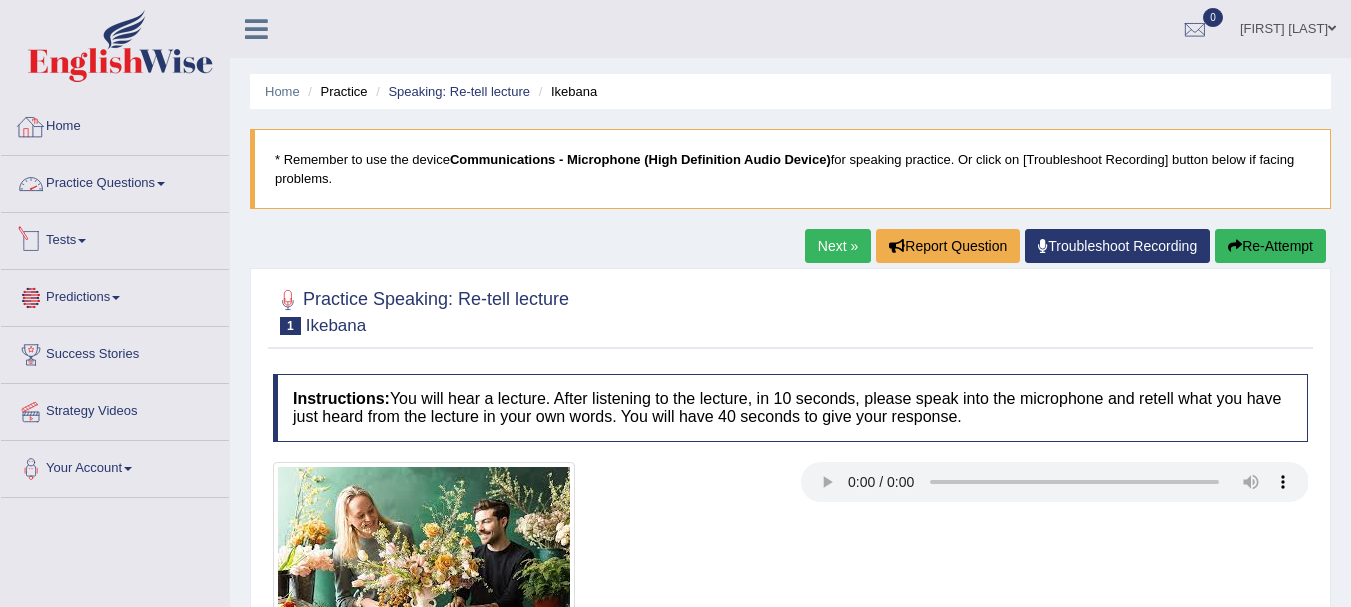 click on "Tests" at bounding box center (115, 238) 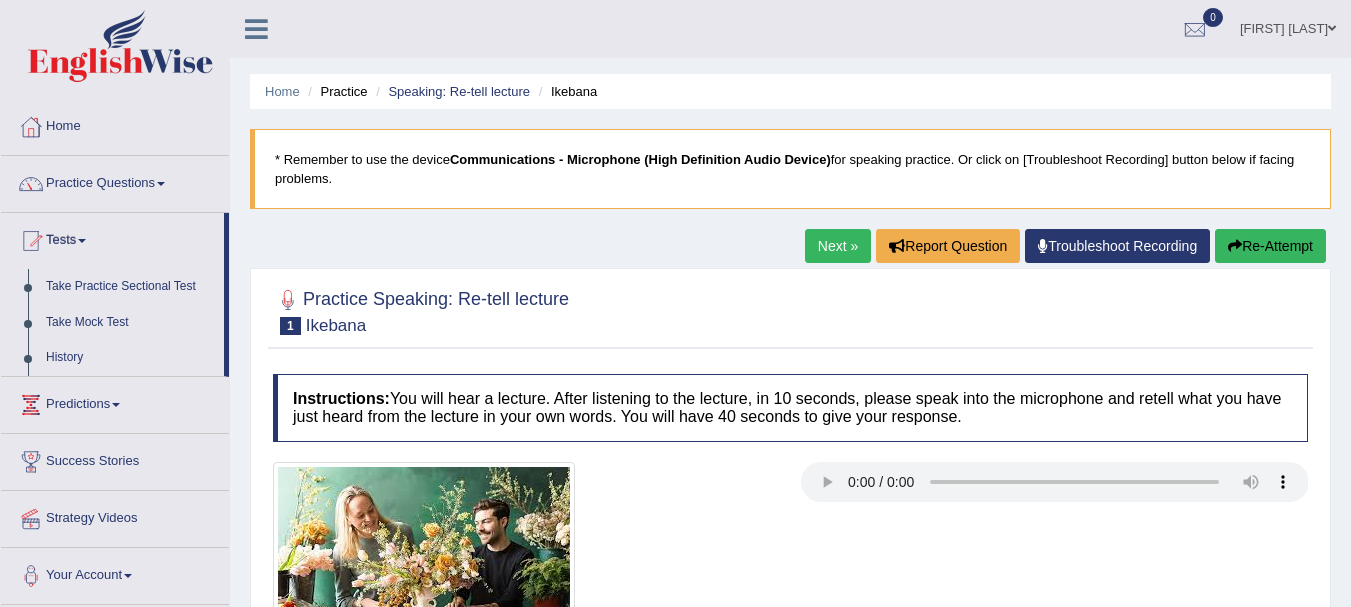 click on "Tests" at bounding box center [112, 238] 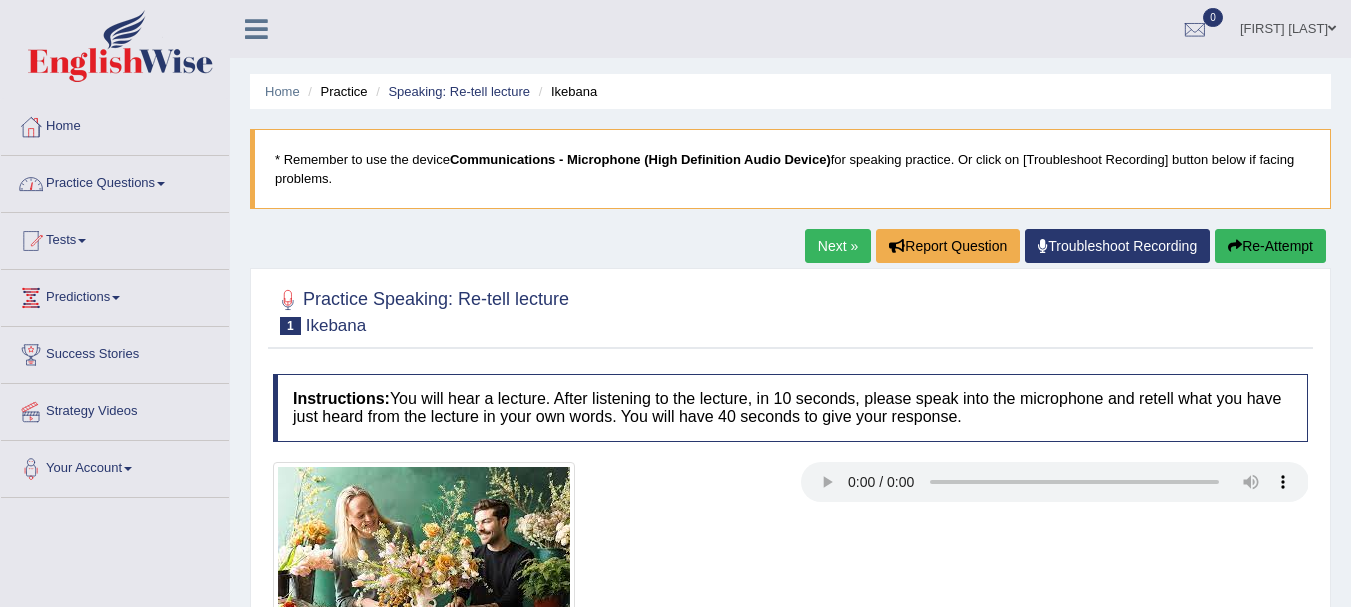 click on "Practice Questions" at bounding box center (115, 181) 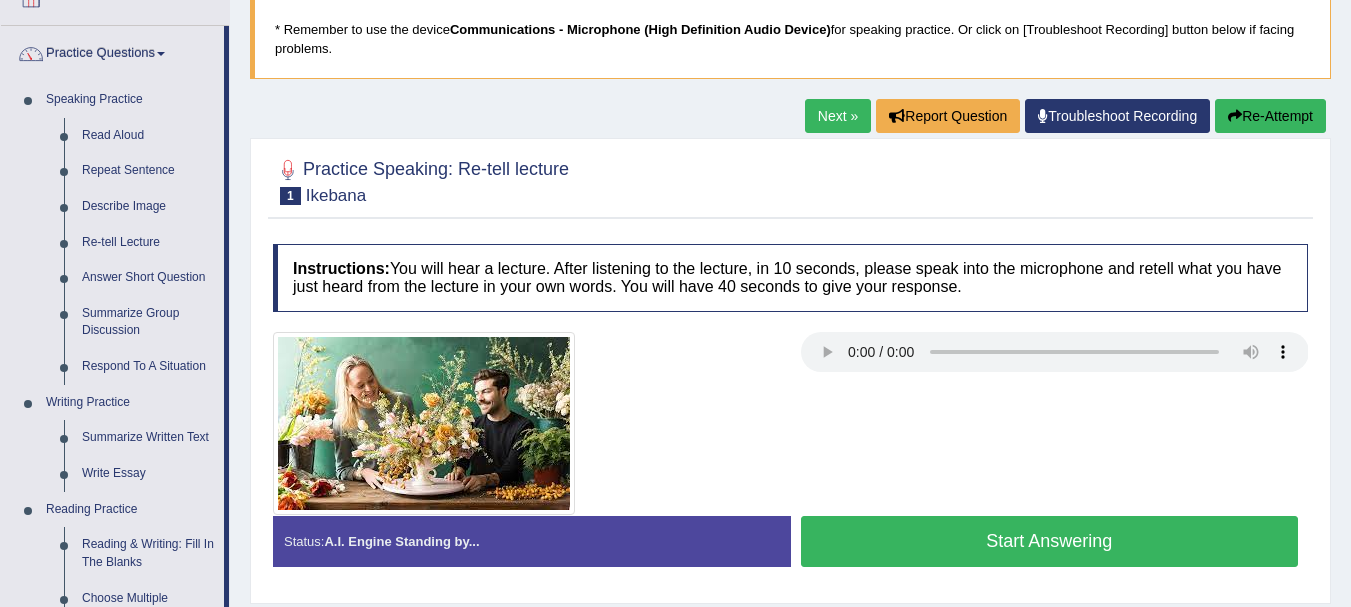 scroll, scrollTop: 0, scrollLeft: 0, axis: both 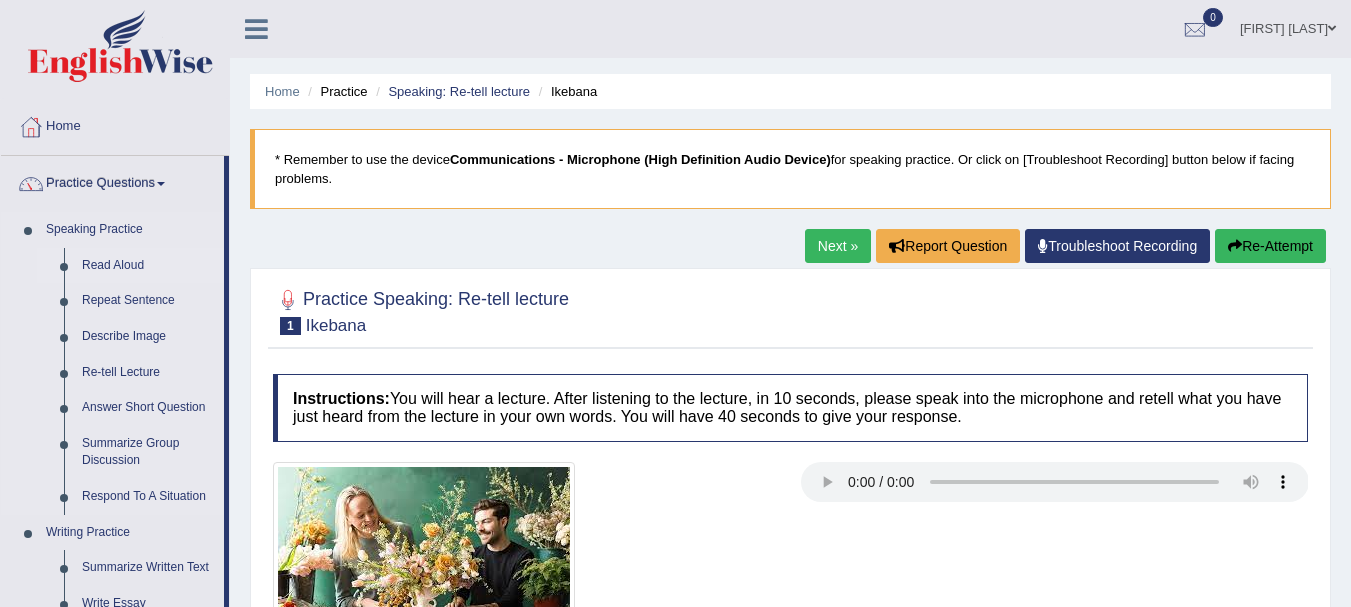 click on "Read Aloud" at bounding box center [148, 266] 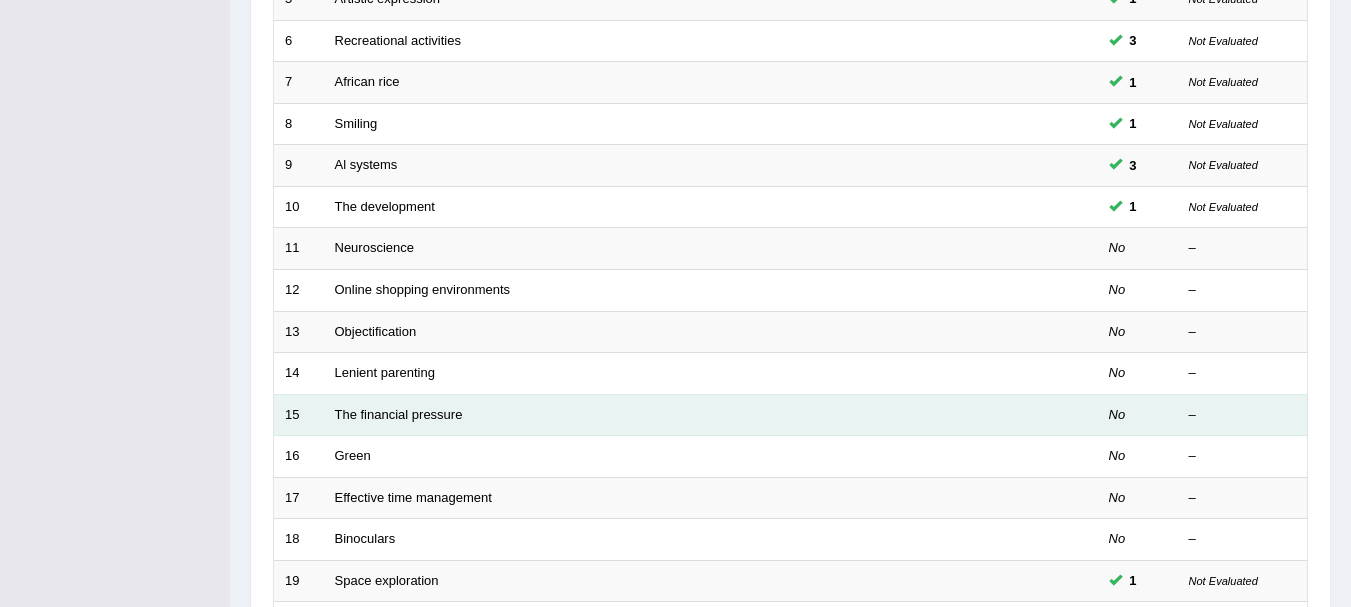 scroll, scrollTop: 0, scrollLeft: 0, axis: both 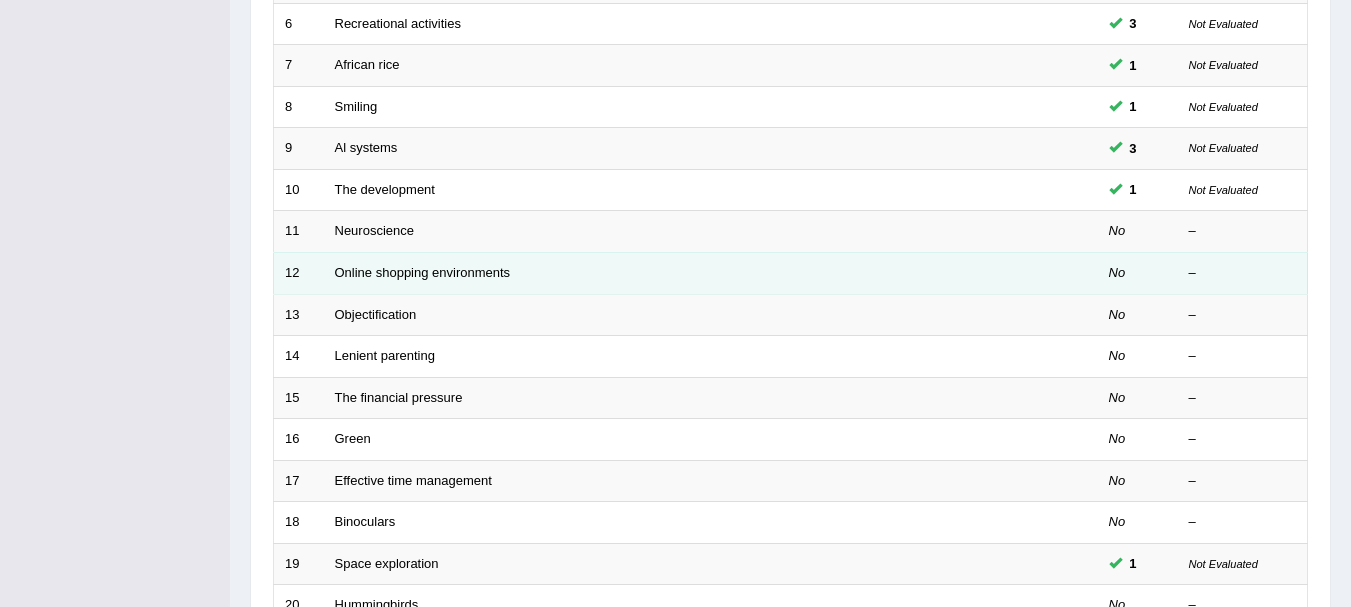 click on "Online shopping environments" at bounding box center (636, 273) 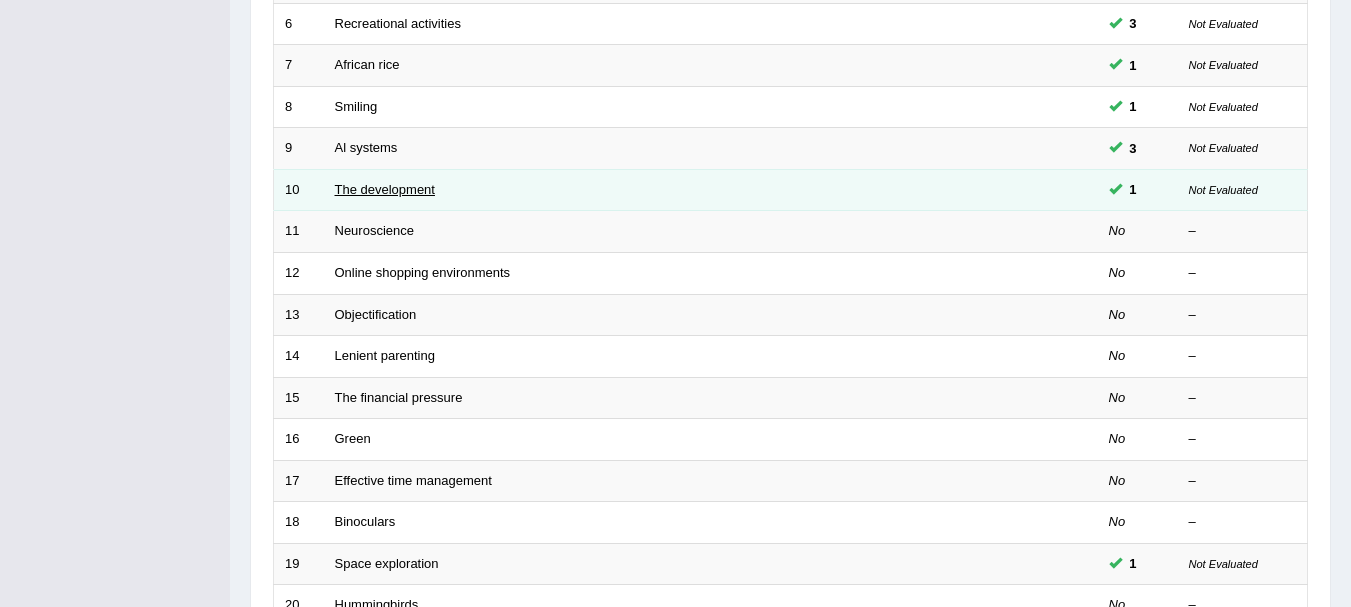 click on "The development" at bounding box center (385, 189) 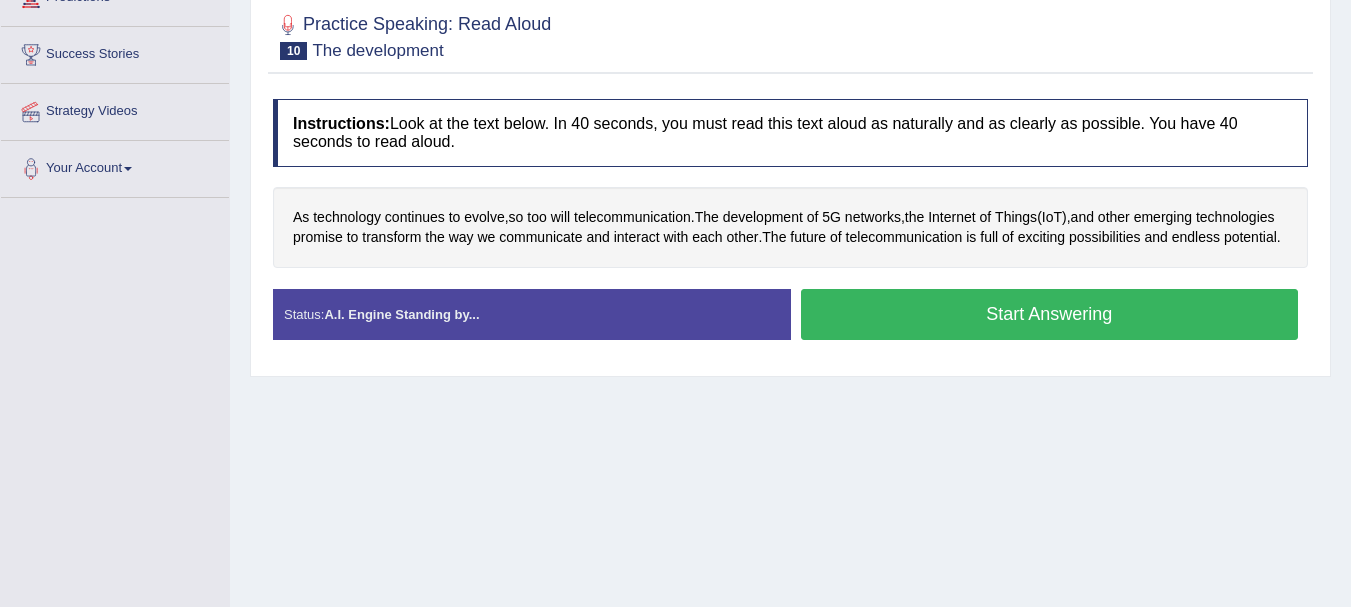 scroll, scrollTop: 0, scrollLeft: 0, axis: both 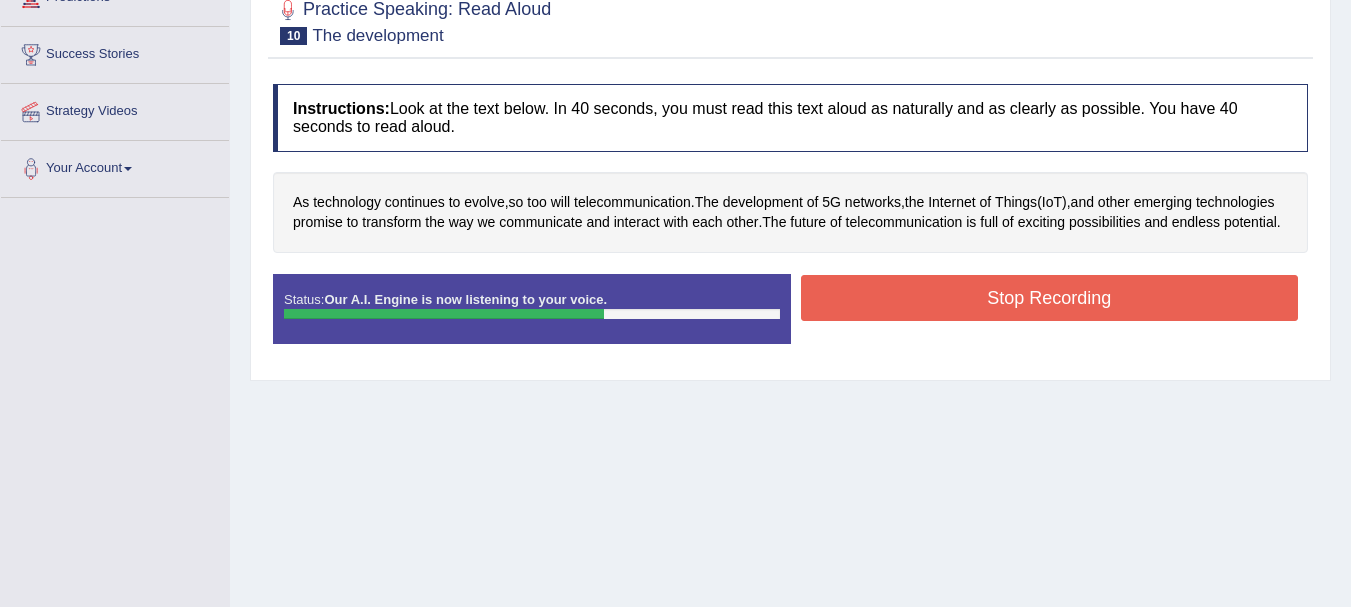 click on "Start Answering" at bounding box center (1050, 274) 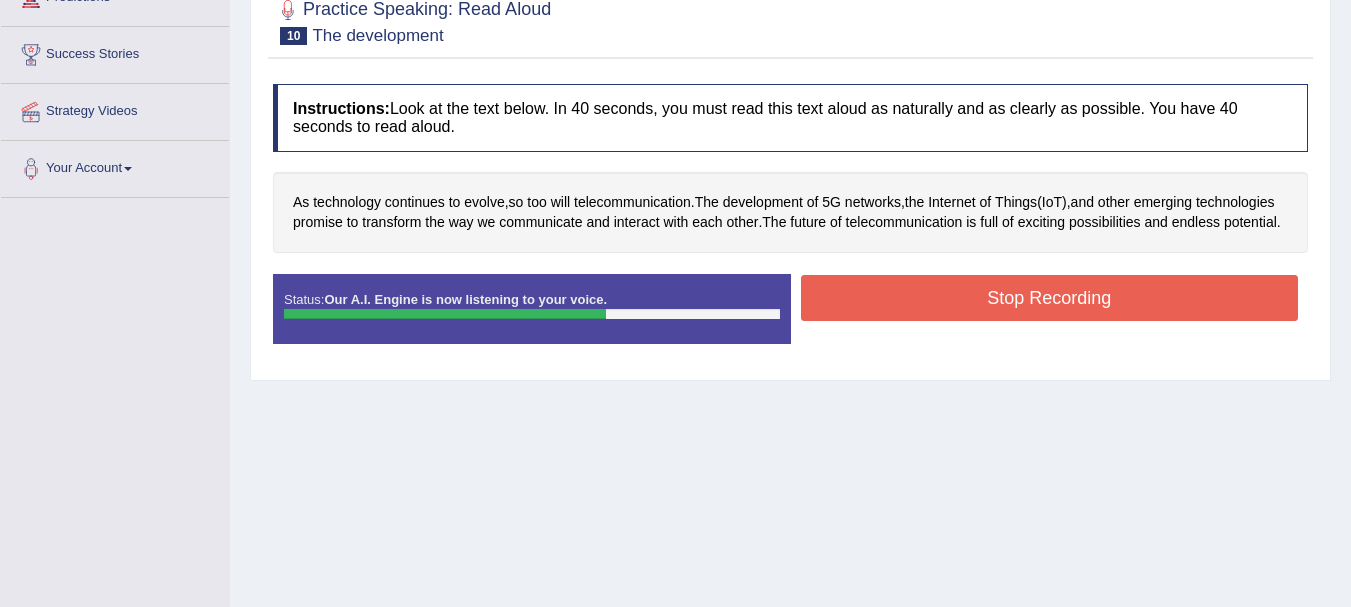 click on "Stop Recording" at bounding box center (1050, 298) 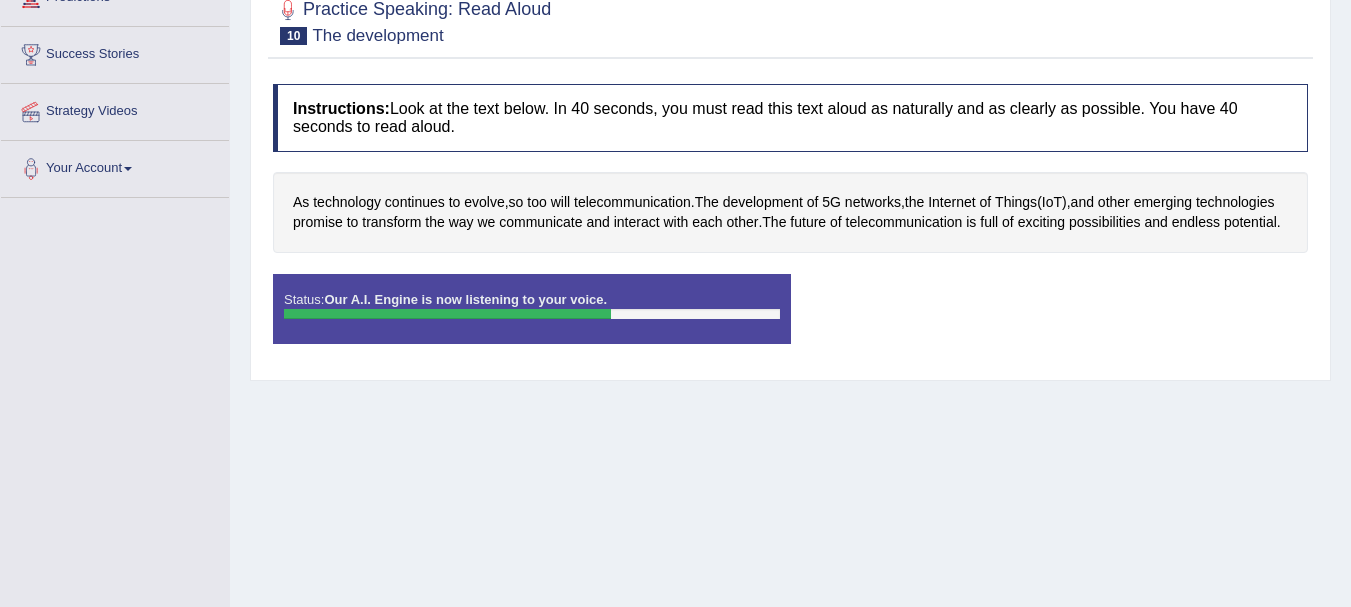 click on "Stop Recording" at bounding box center [1050, 275] 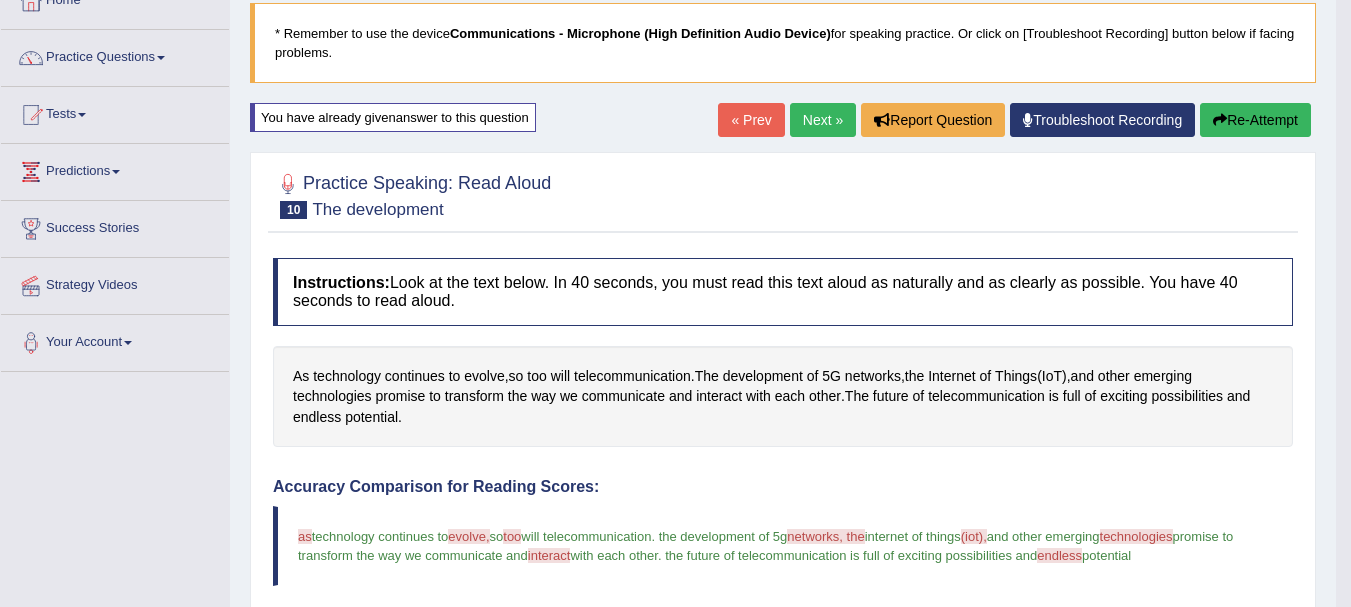 scroll, scrollTop: 100, scrollLeft: 0, axis: vertical 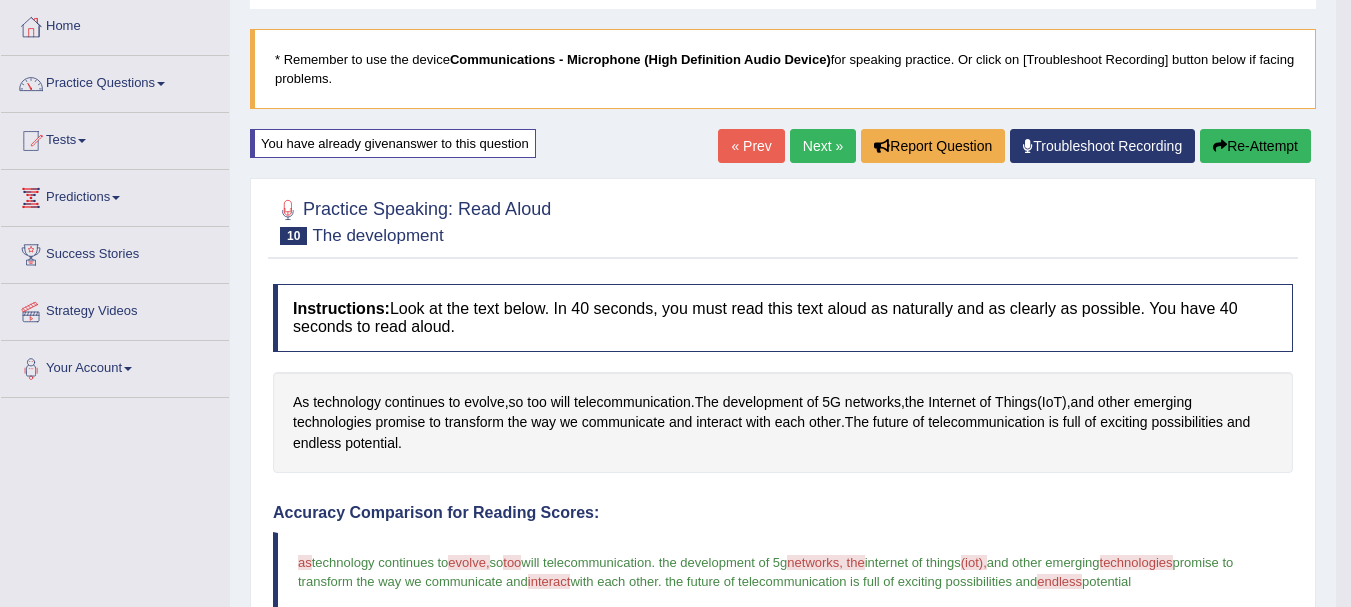 click on "Re-Attempt" at bounding box center [1255, 146] 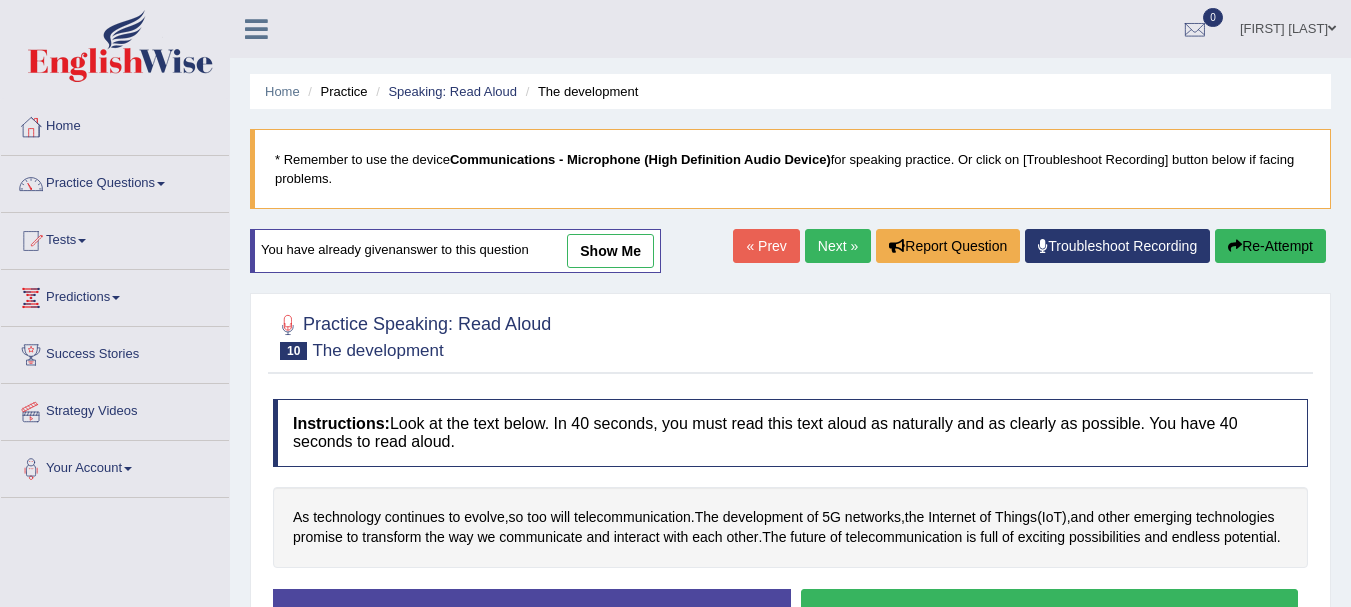 scroll, scrollTop: 100, scrollLeft: 0, axis: vertical 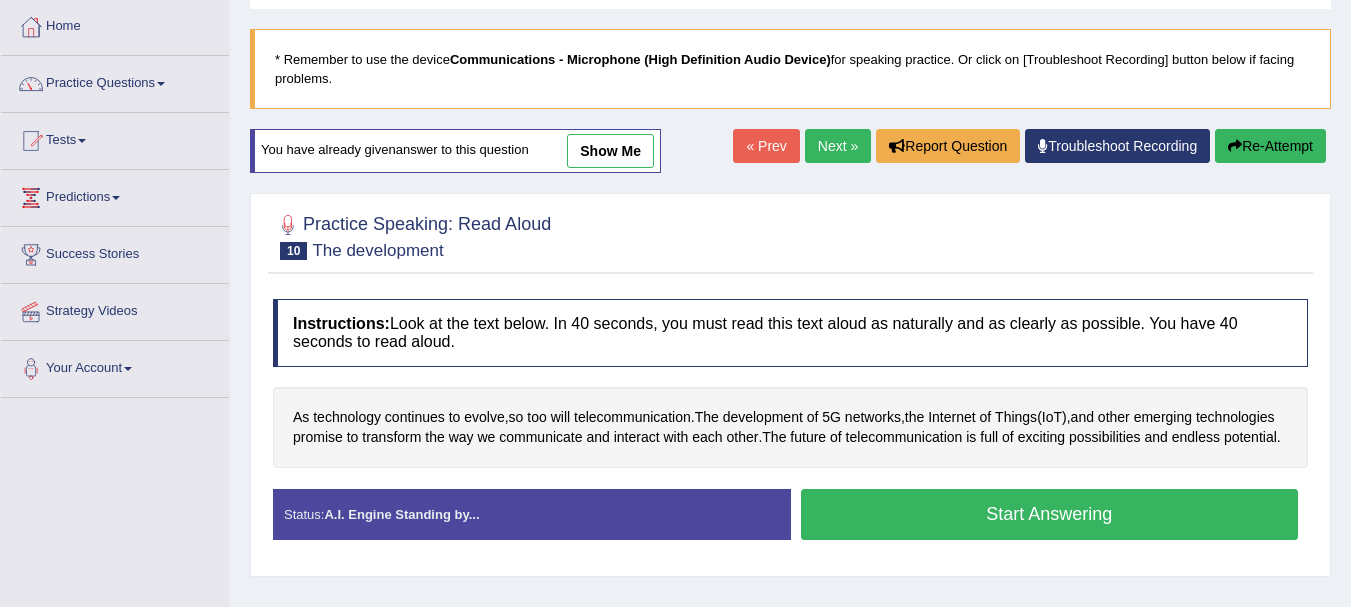 click on "Start Answering" at bounding box center (1050, 514) 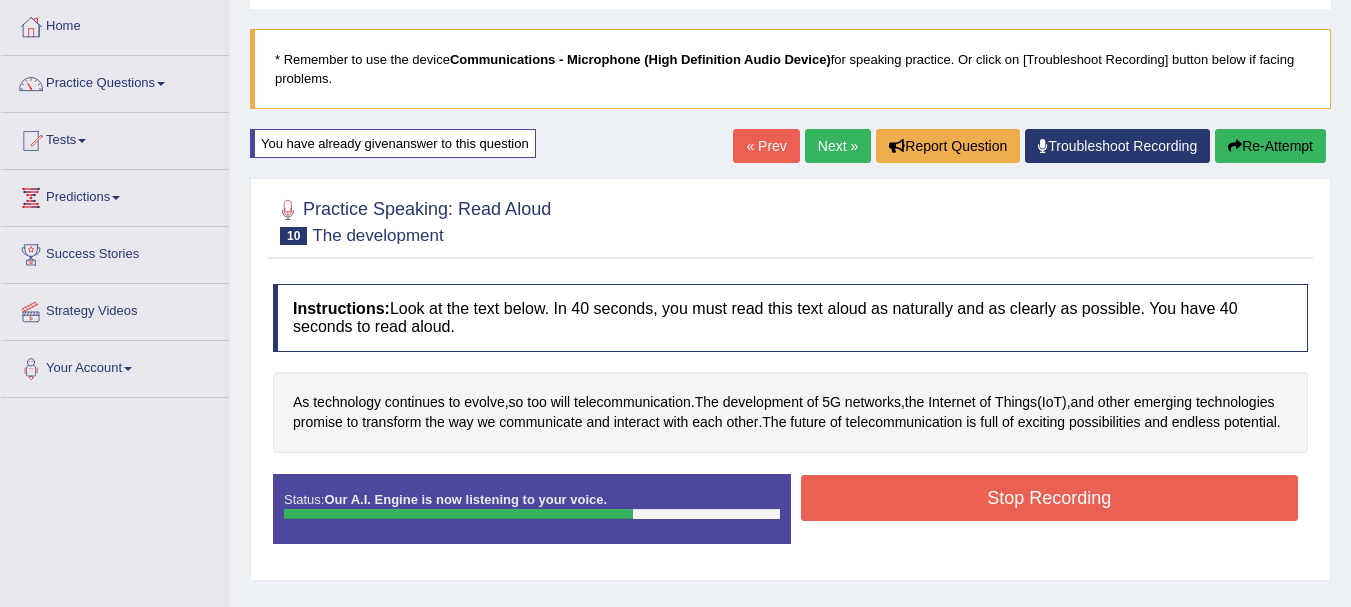 click on "Stop Recording" at bounding box center [1050, 498] 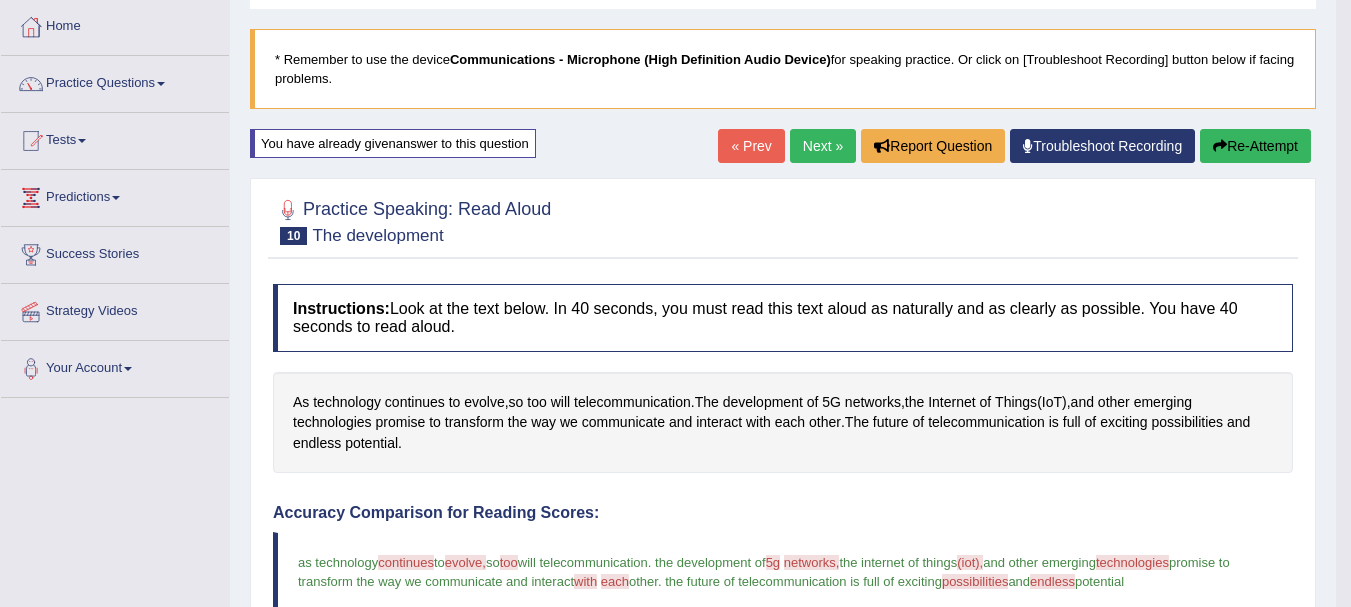 click on "Re-Attempt" at bounding box center (1255, 146) 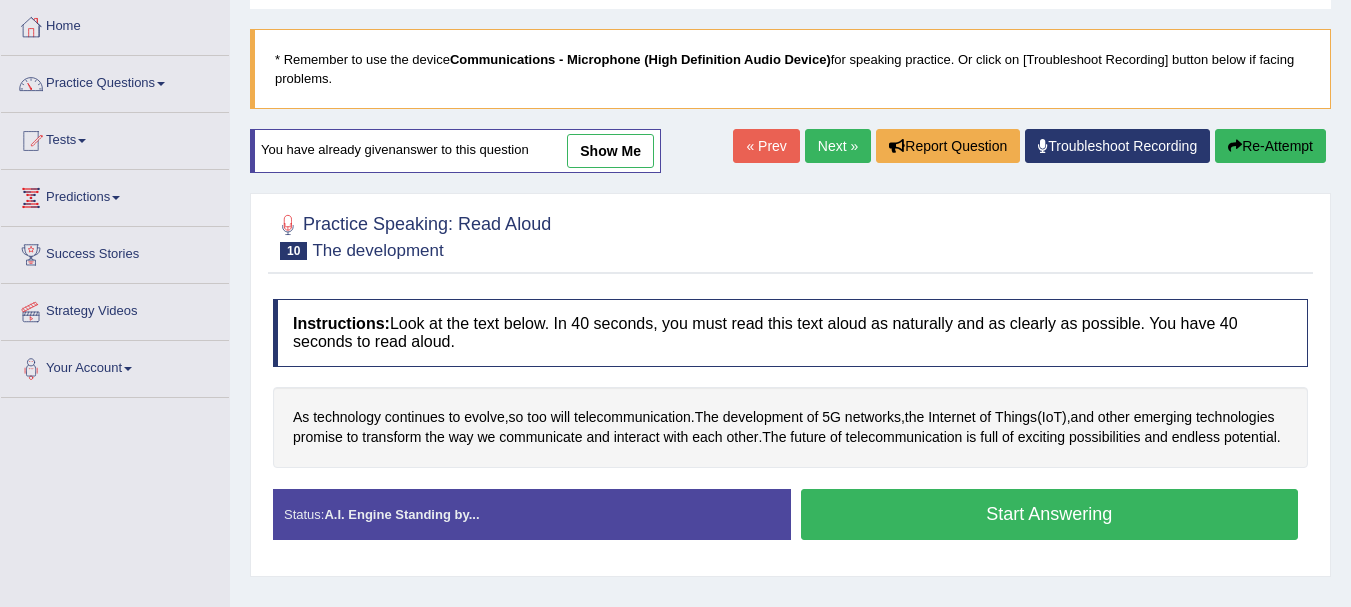 scroll, scrollTop: 100, scrollLeft: 0, axis: vertical 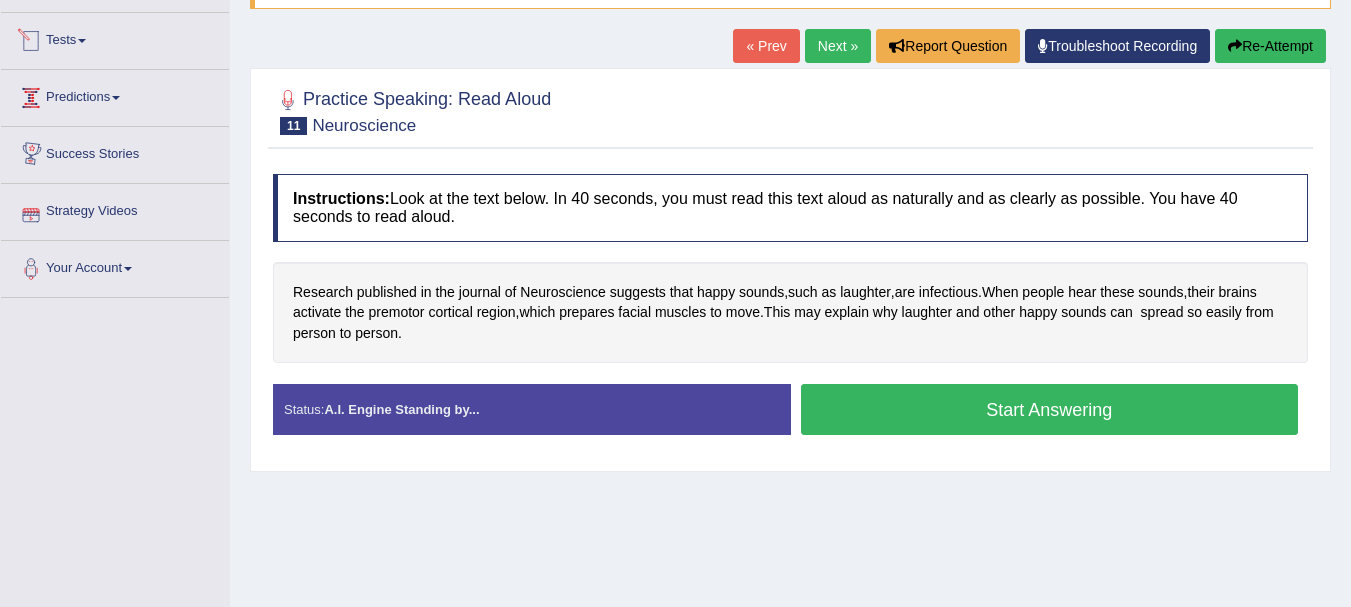 click on "Tests" at bounding box center [115, 38] 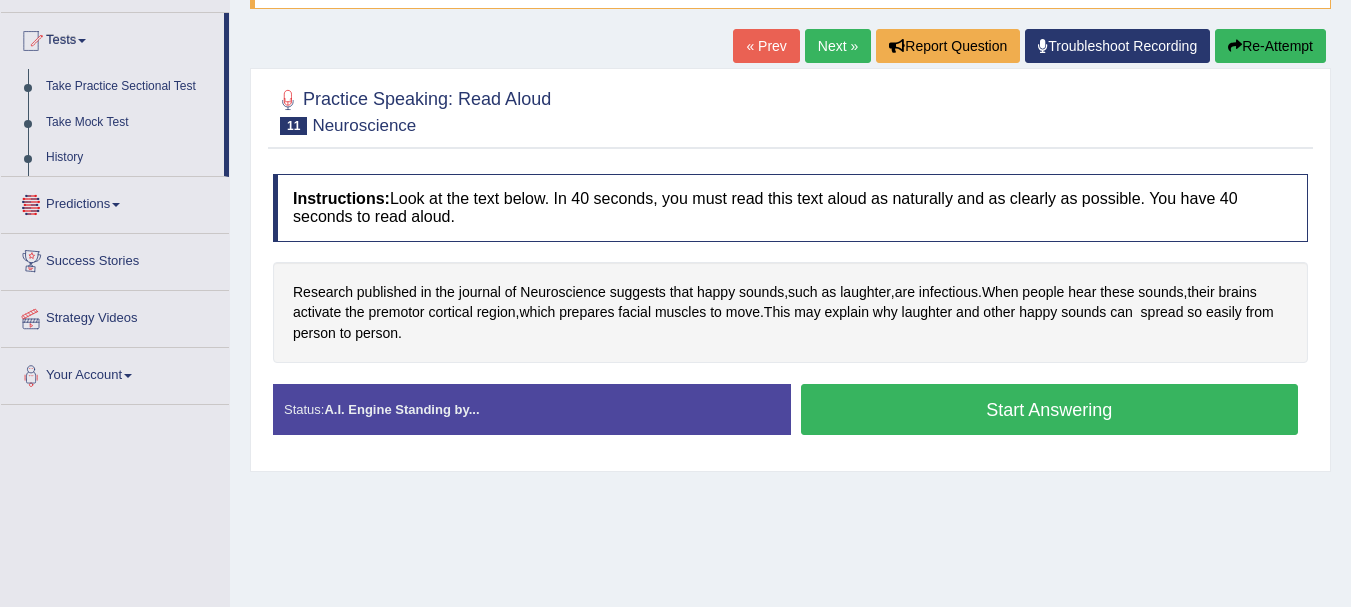 click on "Predictions" at bounding box center [115, 202] 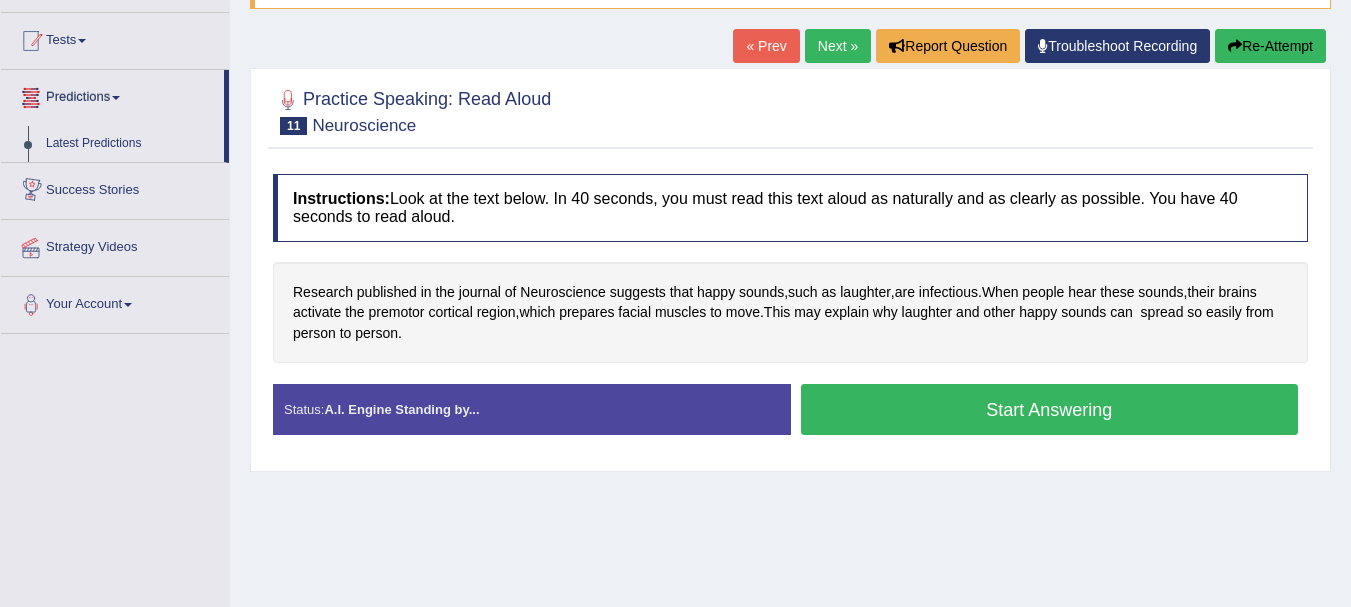 click on "Tests" at bounding box center (115, 38) 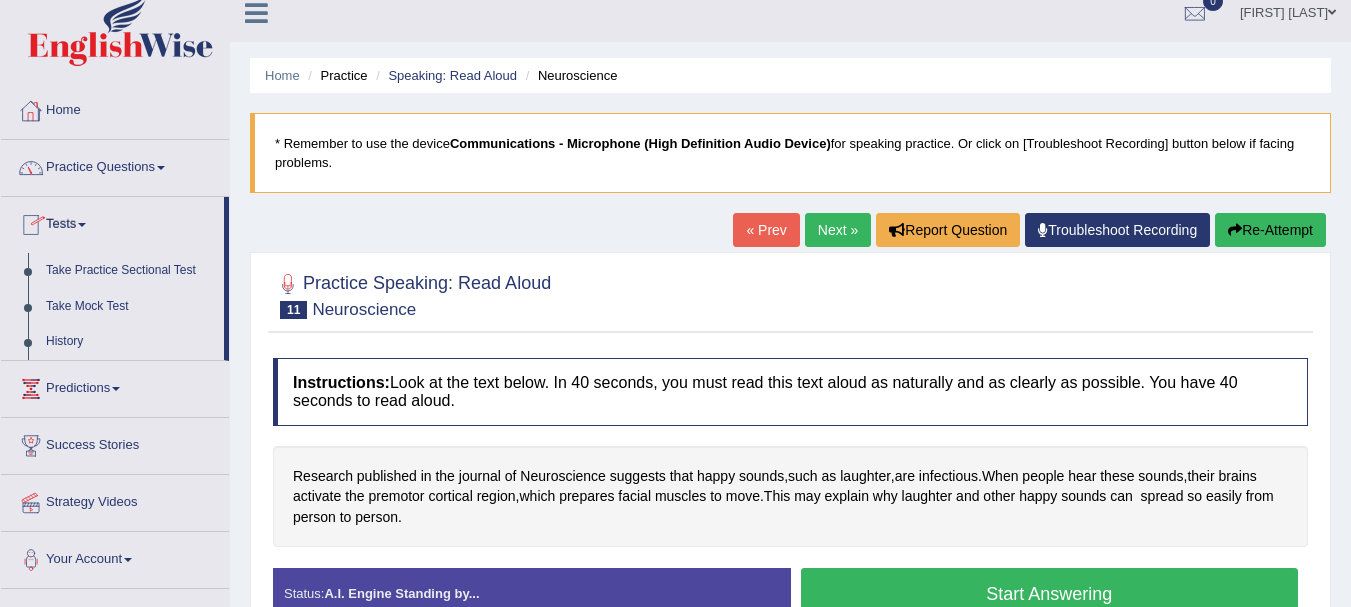 scroll, scrollTop: 0, scrollLeft: 0, axis: both 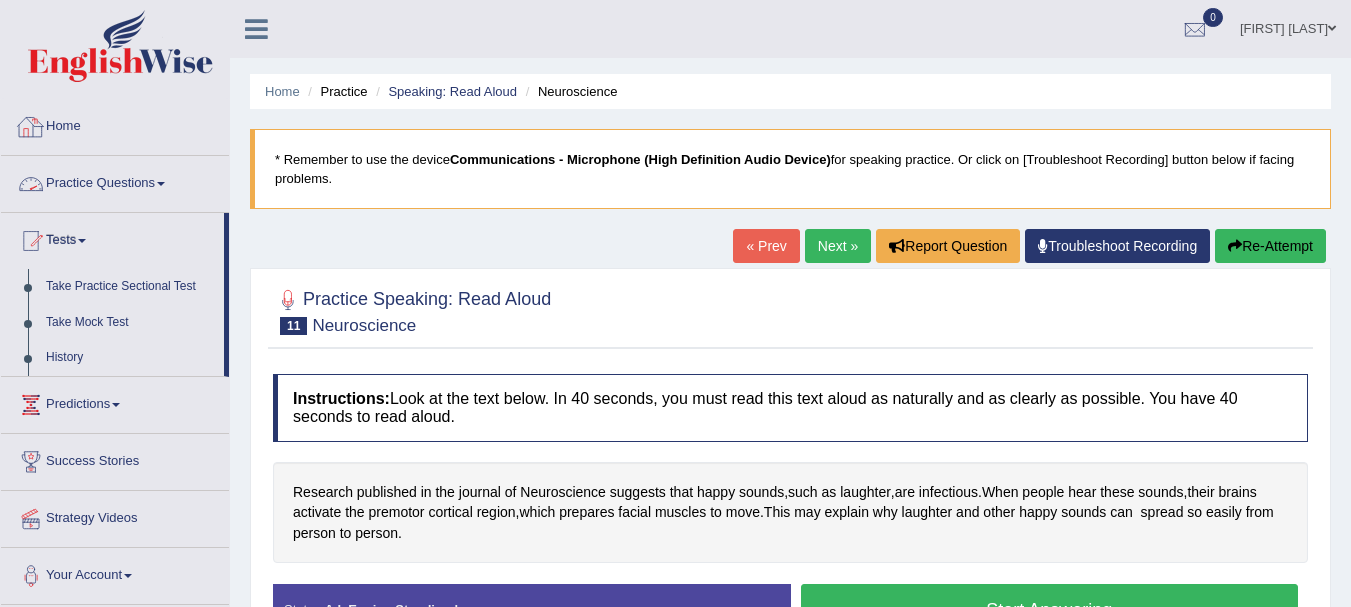 click on "Practice Questions" at bounding box center [115, 181] 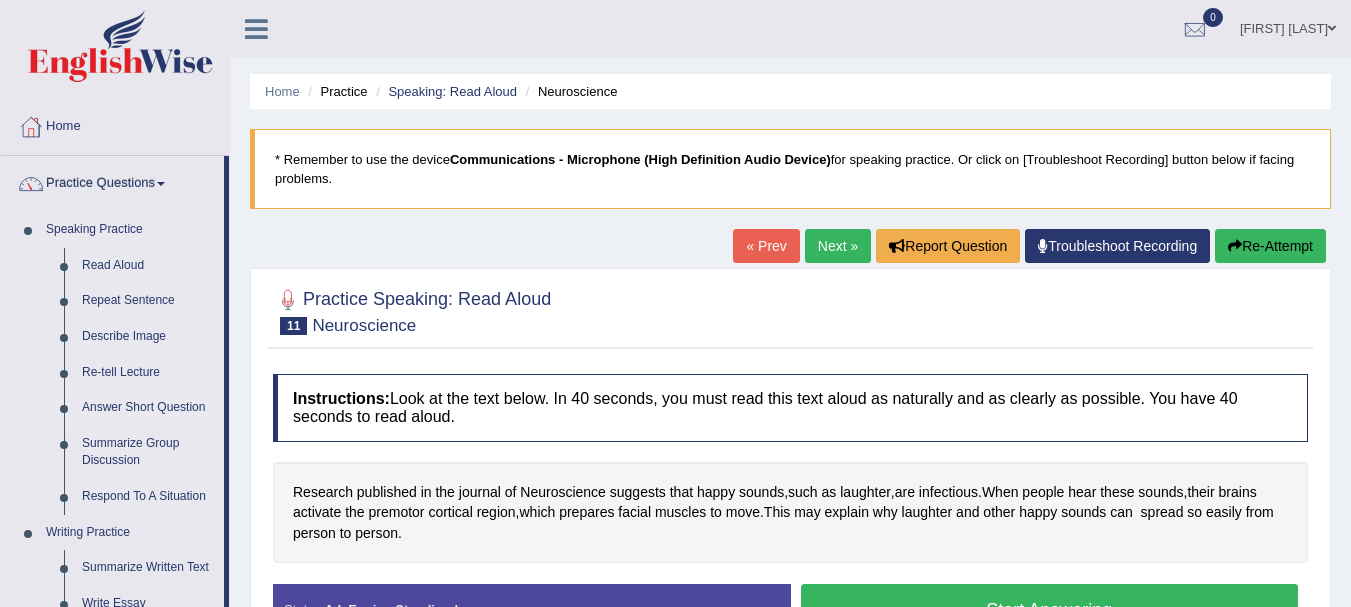 click on "Answer Short Question" at bounding box center [148, 408] 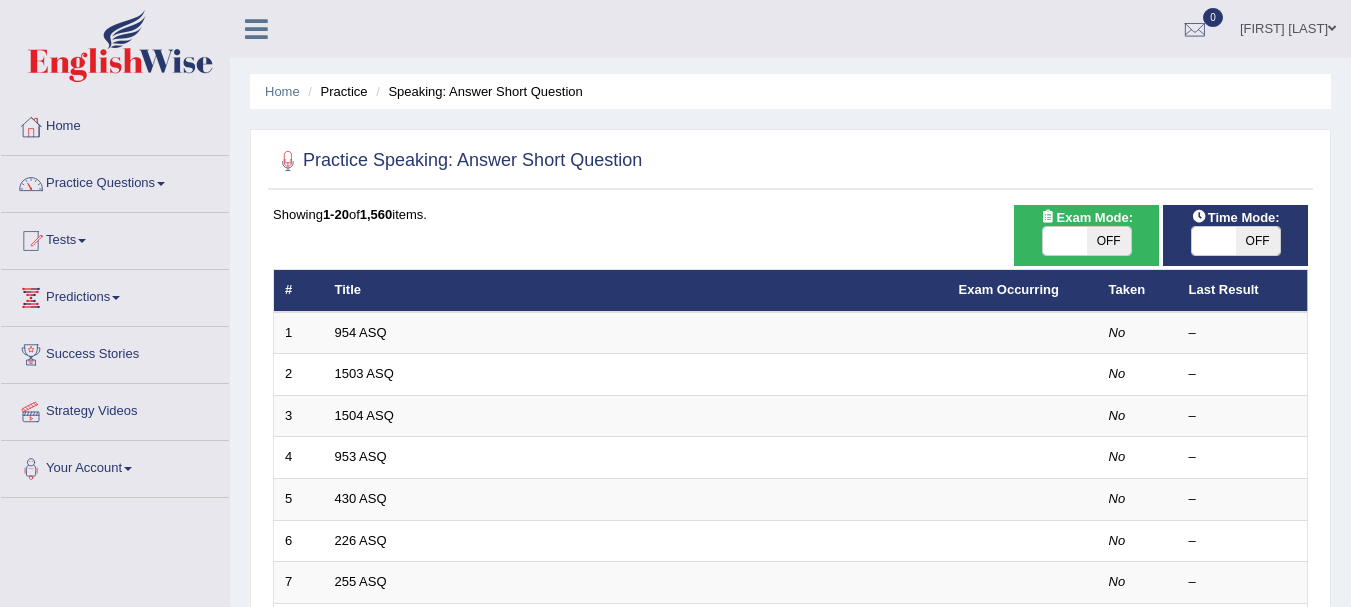 scroll, scrollTop: 0, scrollLeft: 0, axis: both 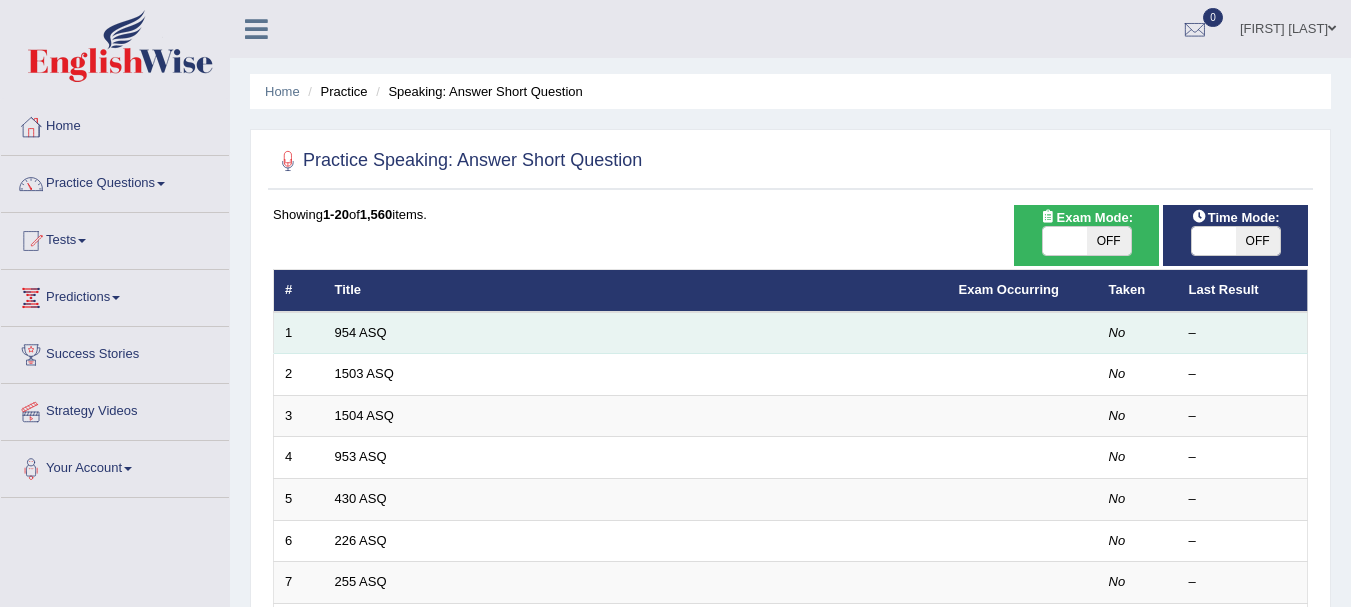 click on "954 ASQ" at bounding box center (636, 333) 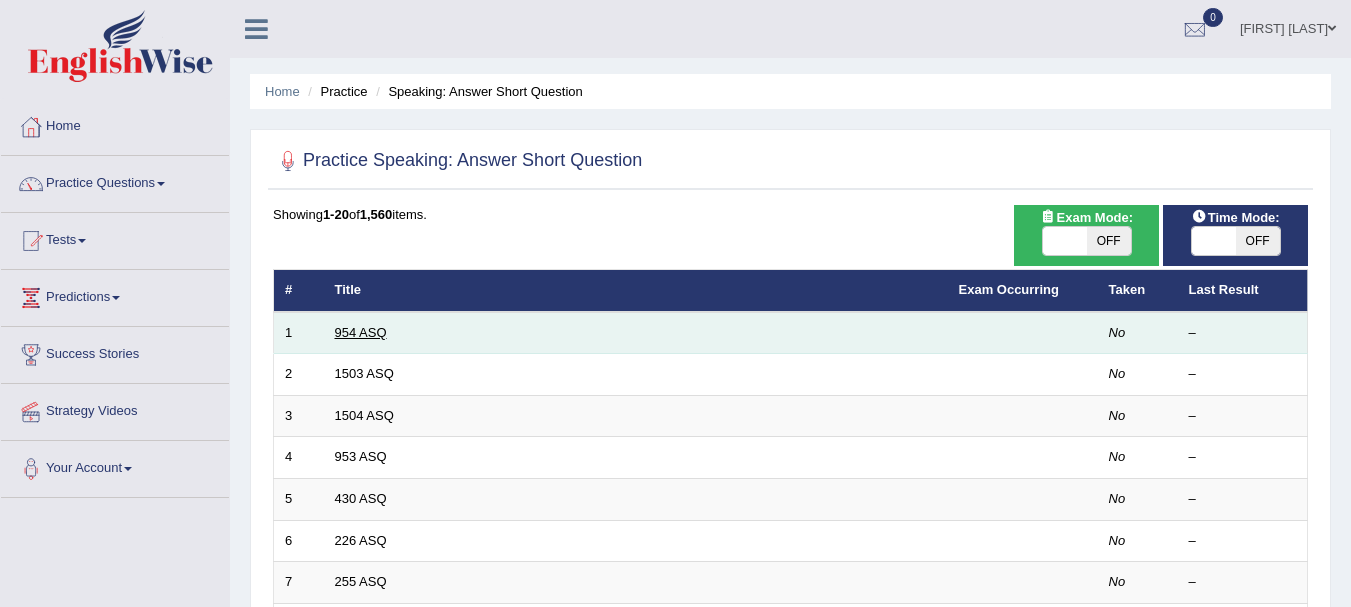 click on "954 ASQ" at bounding box center (361, 332) 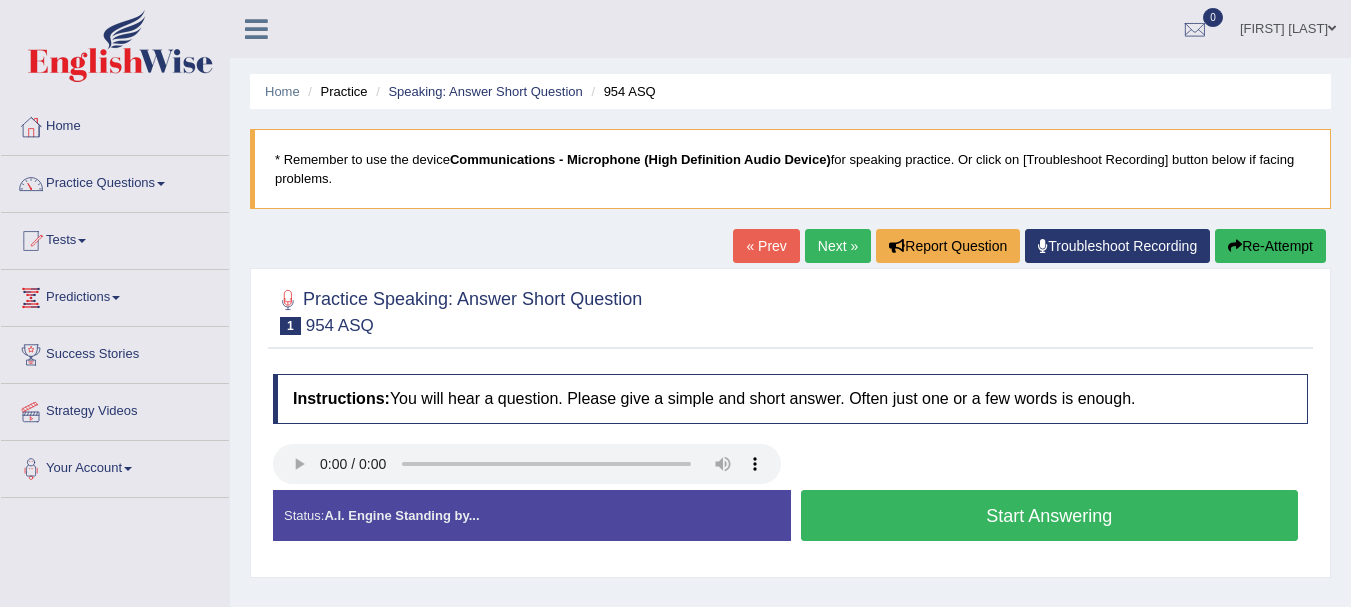scroll, scrollTop: 0, scrollLeft: 0, axis: both 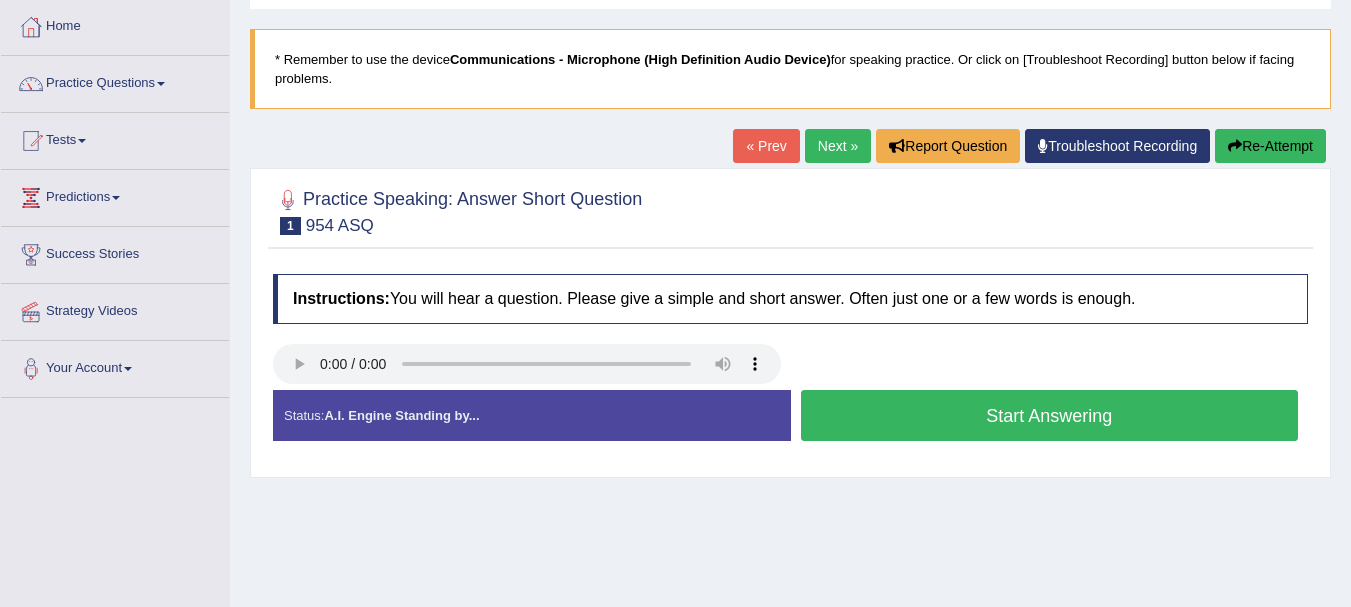 type 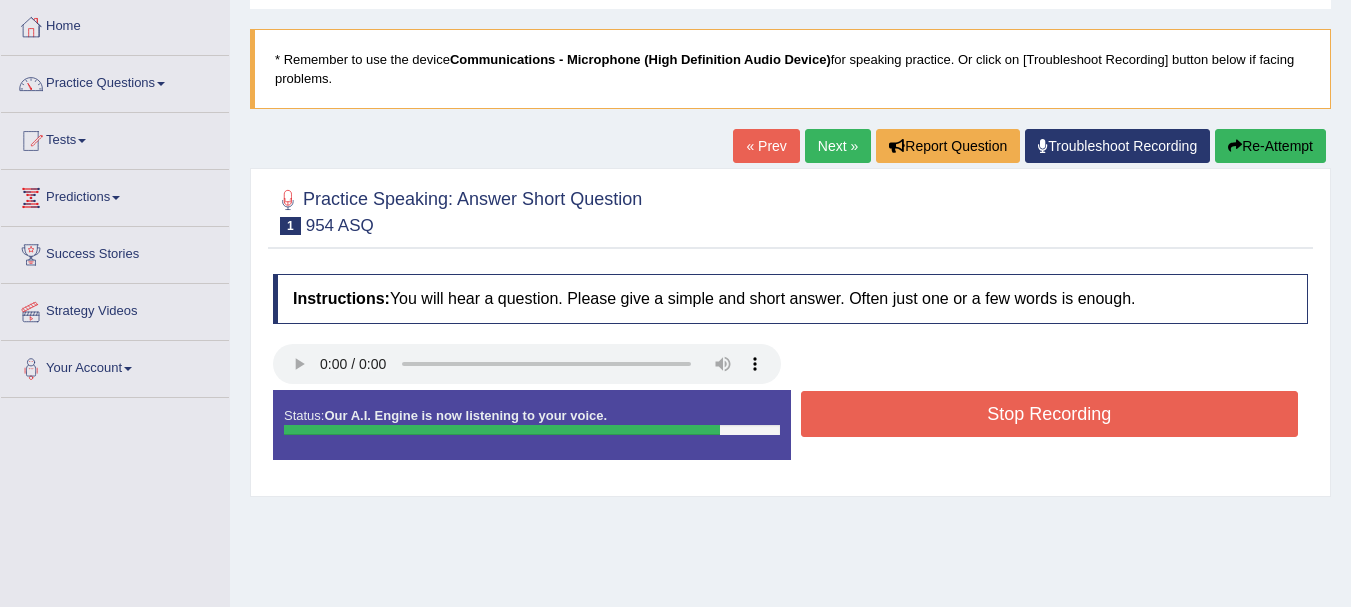 click on "Stop Recording" at bounding box center [1050, 414] 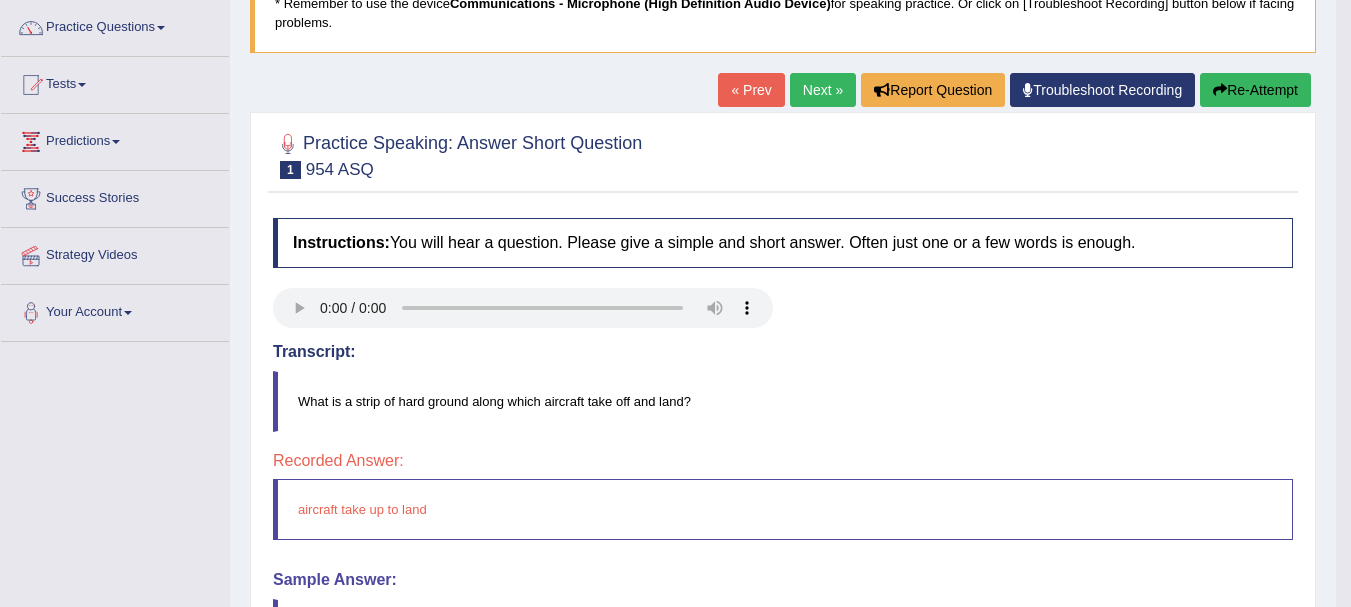scroll, scrollTop: 143, scrollLeft: 0, axis: vertical 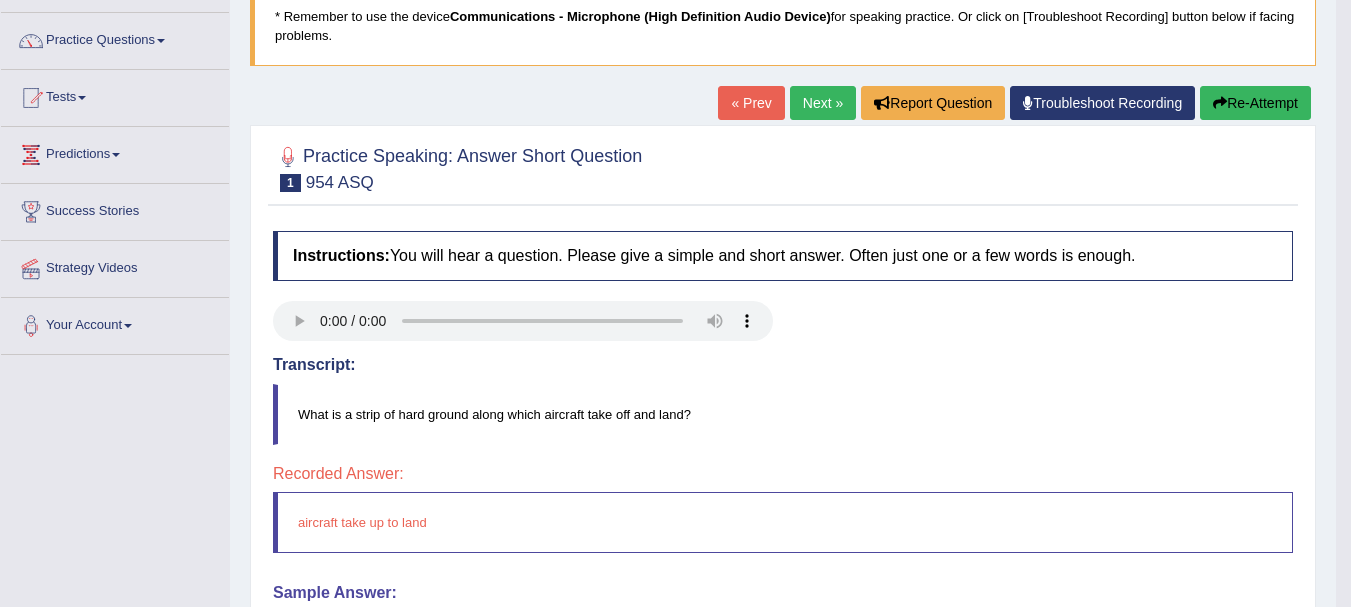 click on "Re-Attempt" at bounding box center (1255, 103) 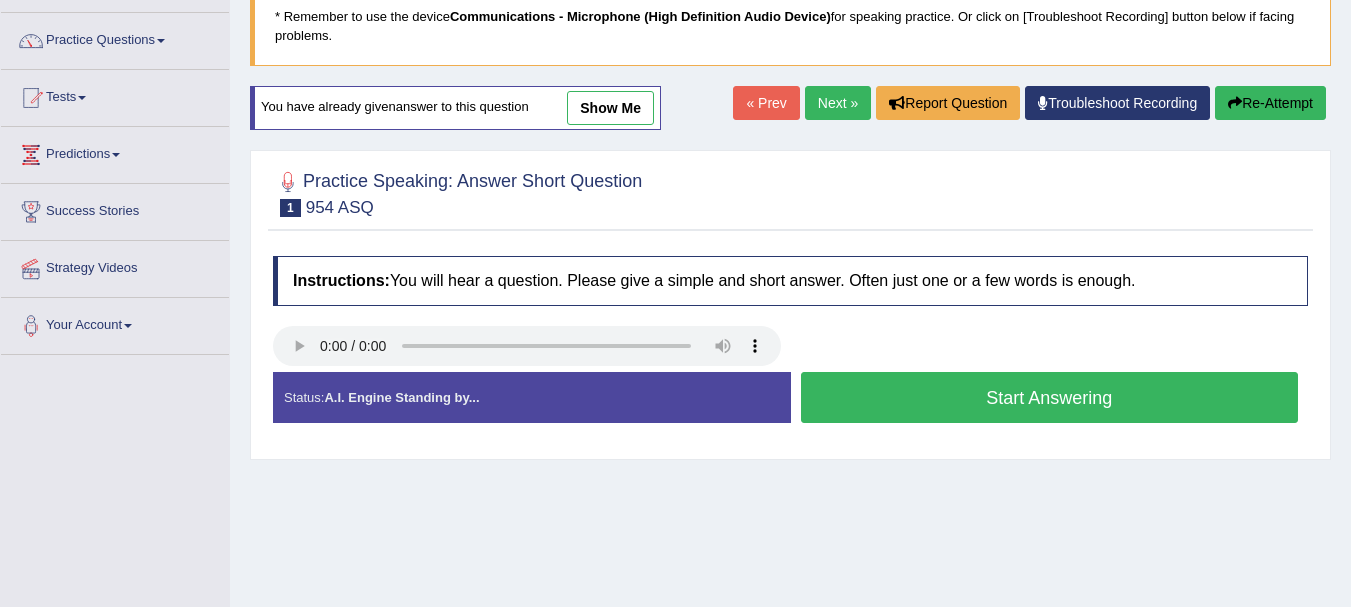 scroll, scrollTop: 143, scrollLeft: 0, axis: vertical 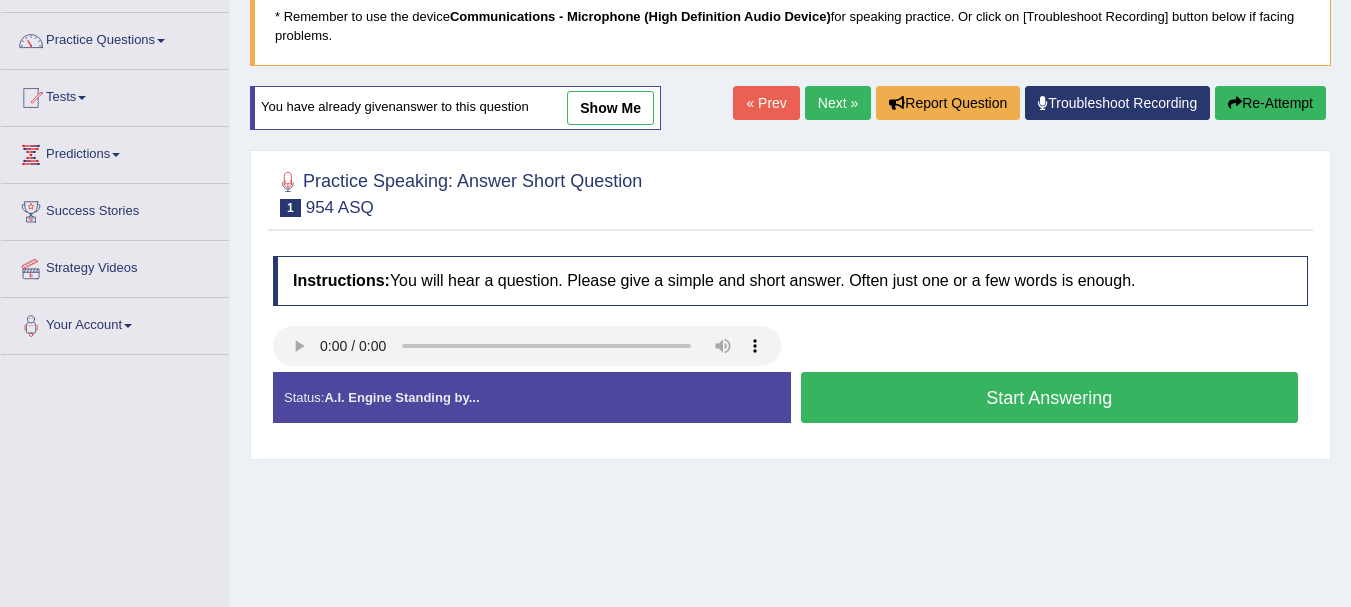 type 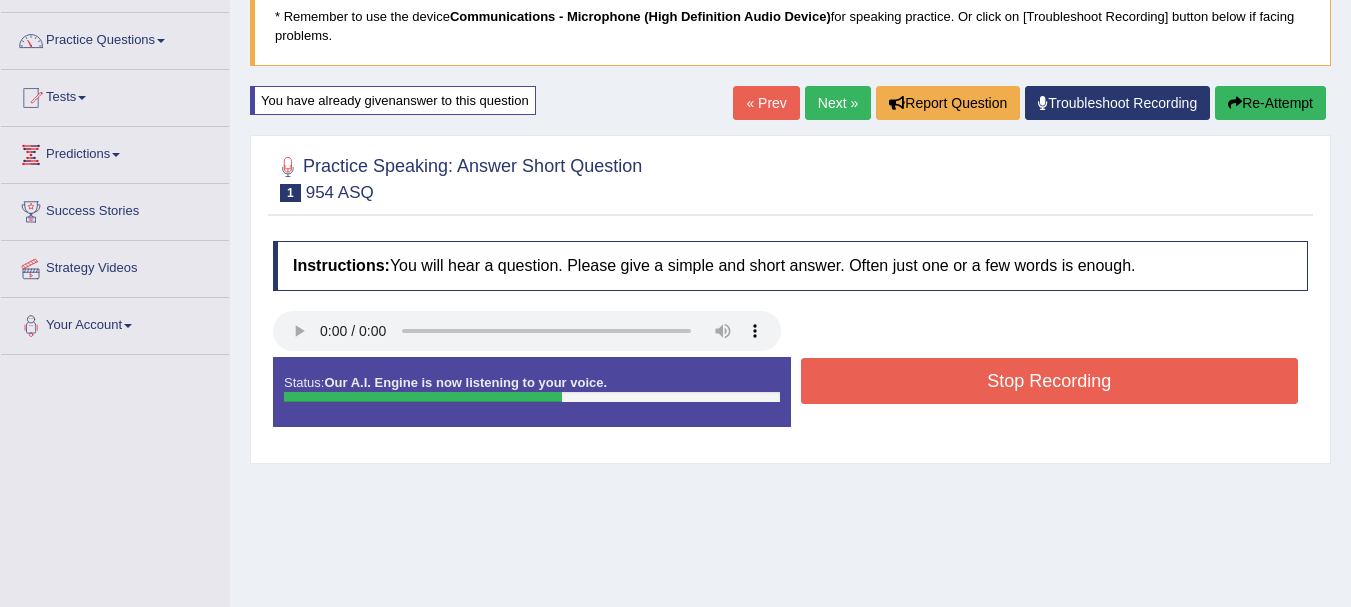 click on "Stop Recording" at bounding box center (1050, 381) 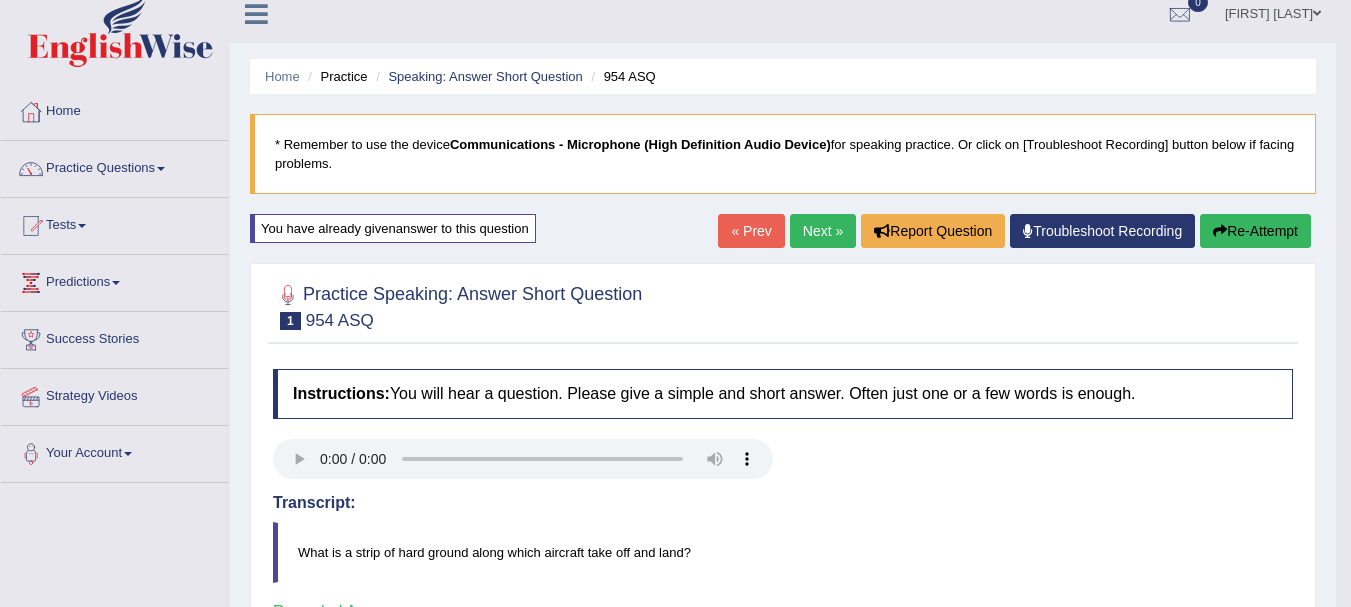 scroll, scrollTop: 0, scrollLeft: 0, axis: both 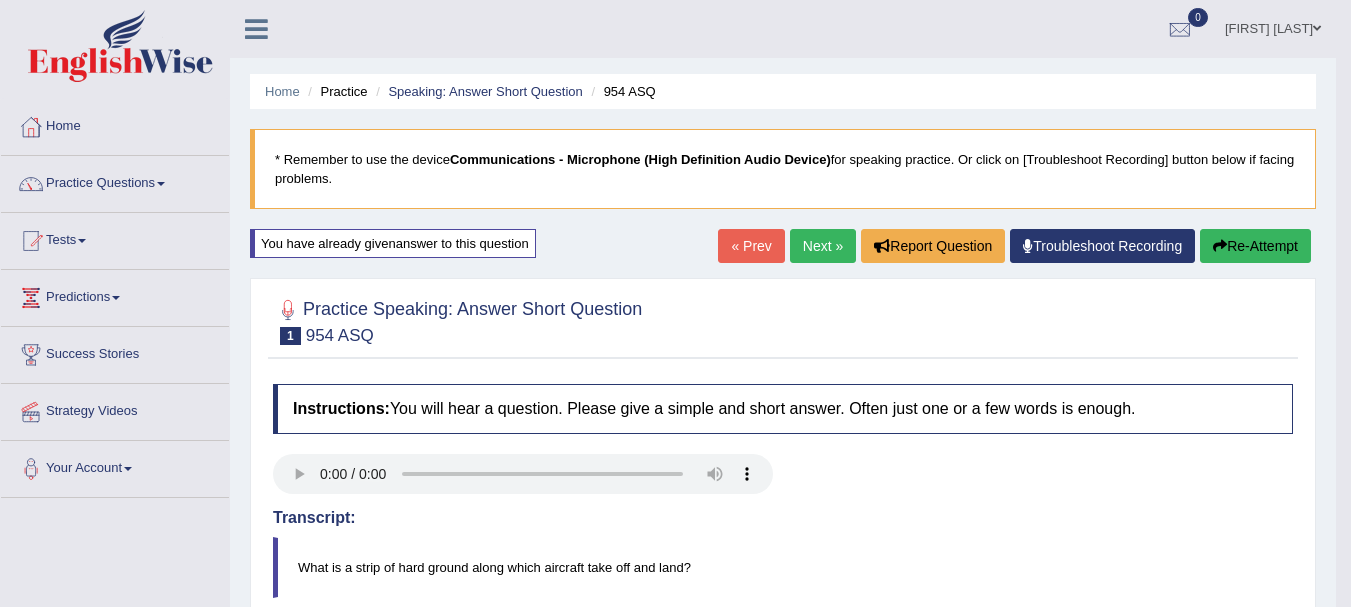click on "Next »" at bounding box center (823, 246) 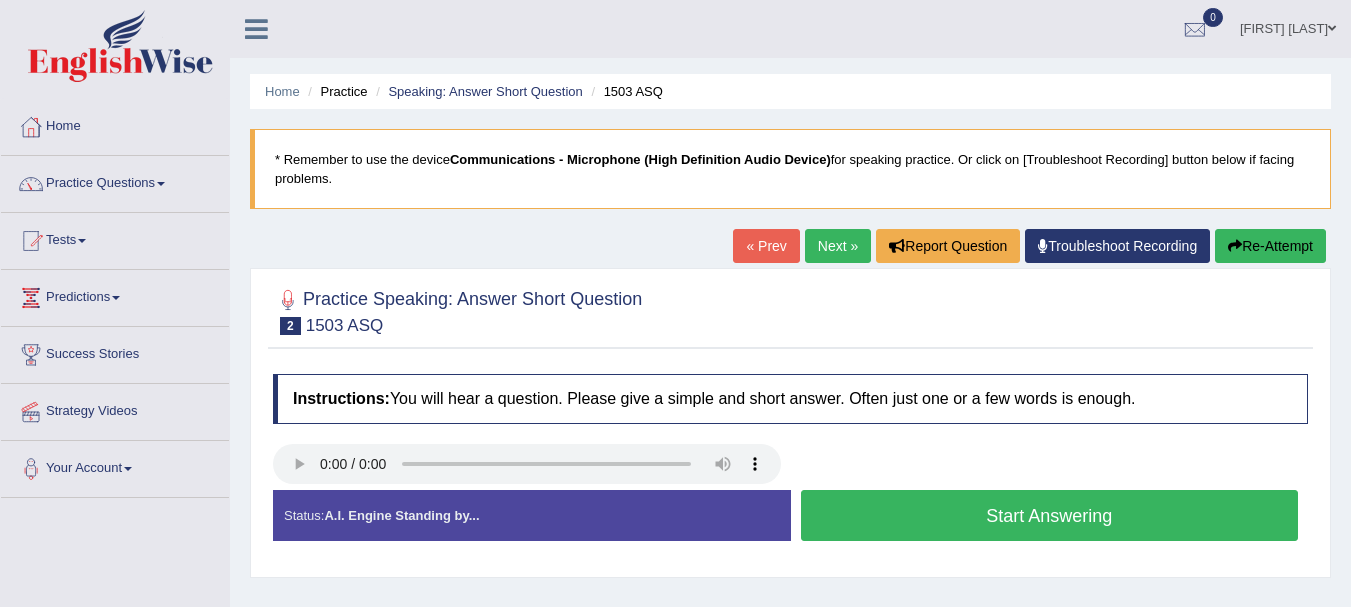 scroll, scrollTop: 100, scrollLeft: 0, axis: vertical 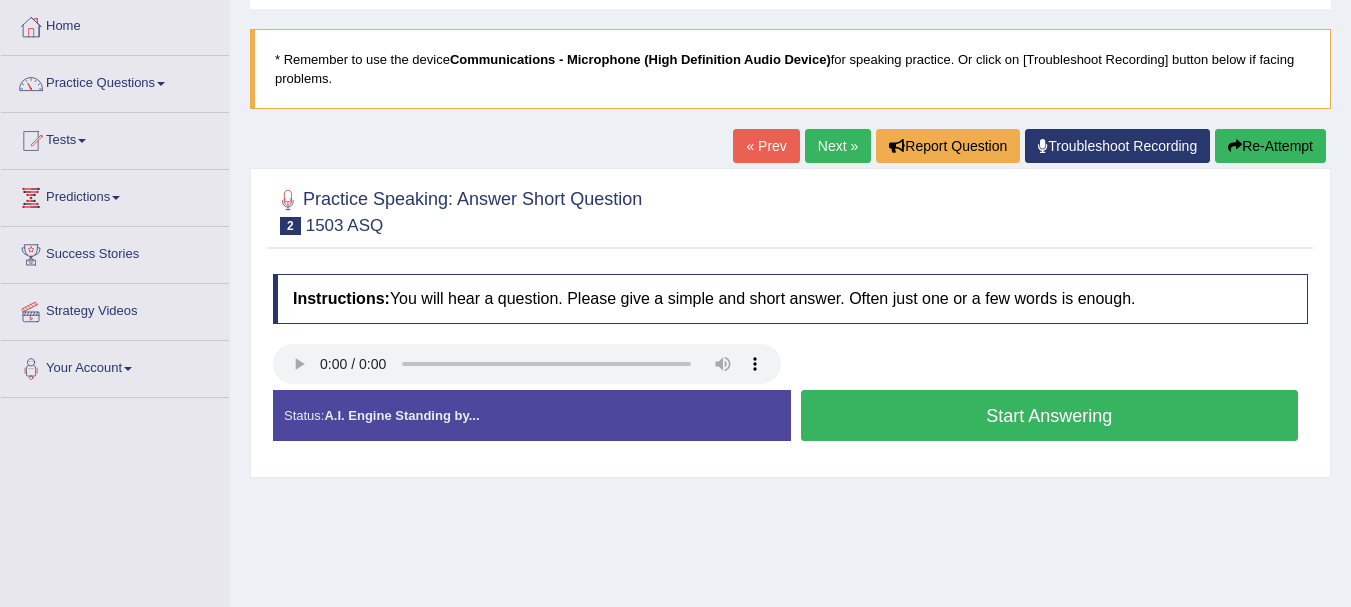 type 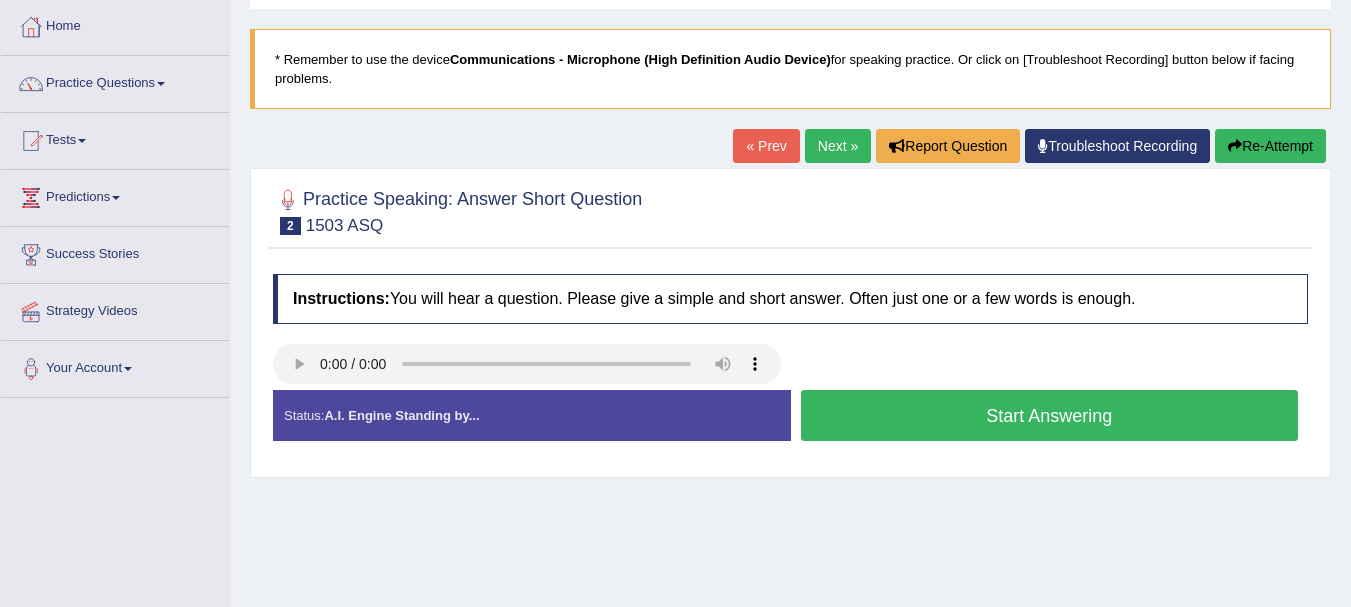 click on "Start Answering" at bounding box center [1050, 415] 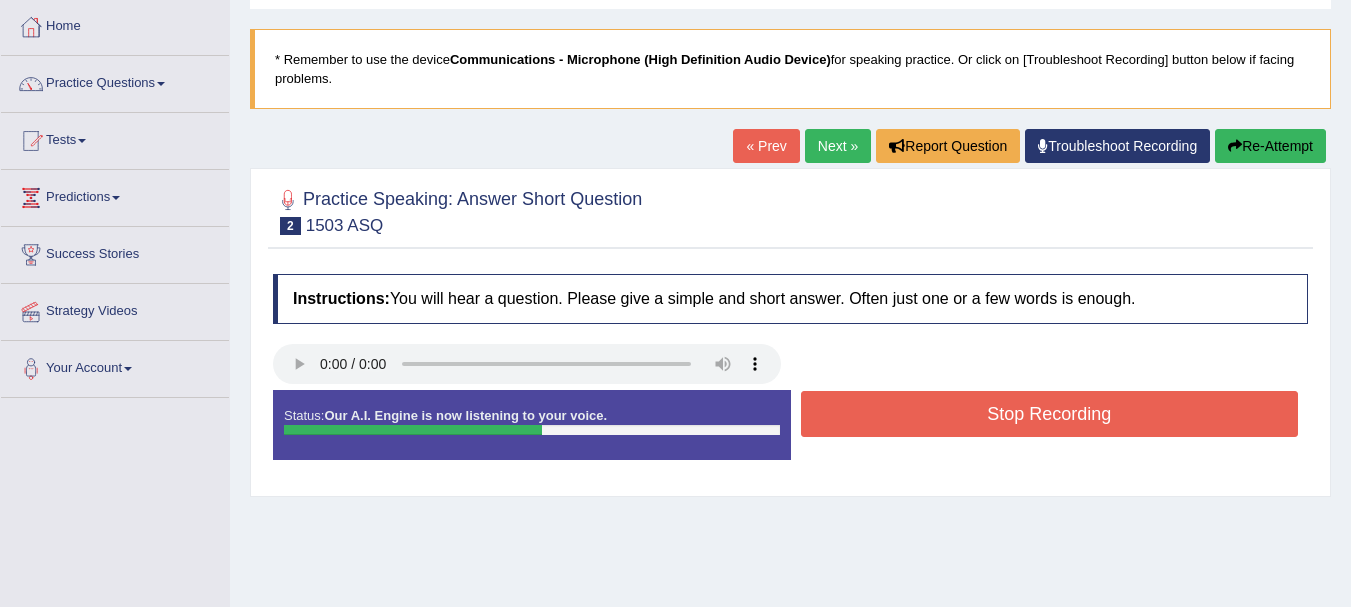 click on "Stop Recording" at bounding box center (1050, 414) 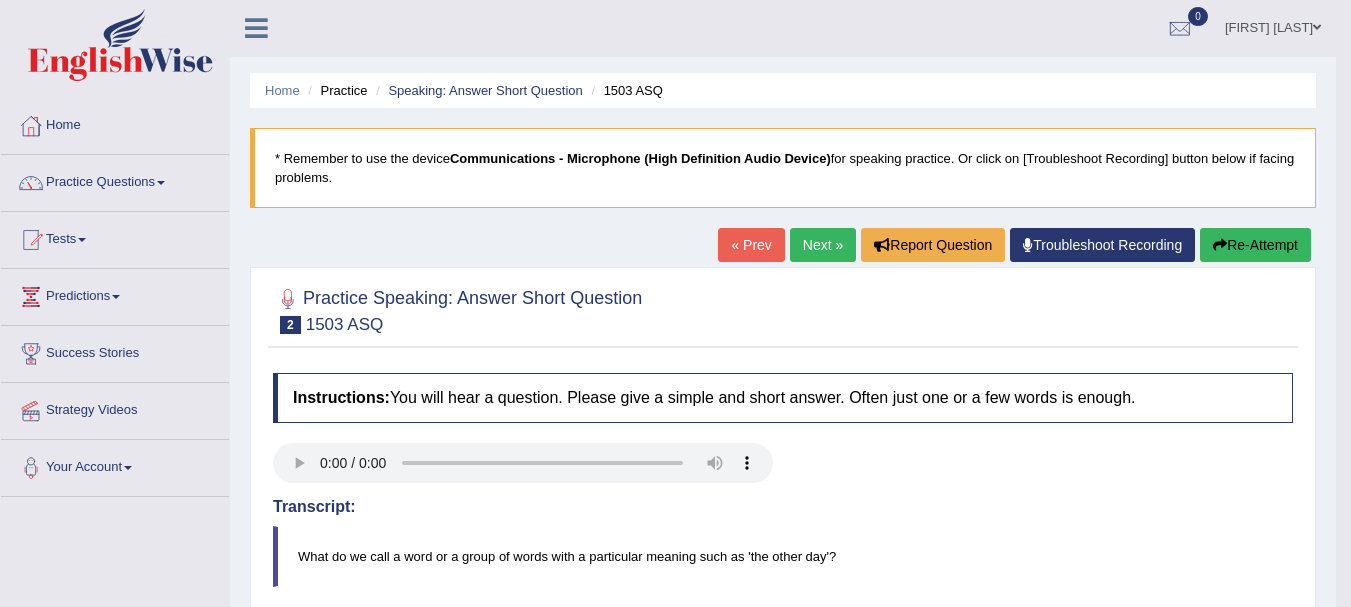 scroll, scrollTop: 0, scrollLeft: 0, axis: both 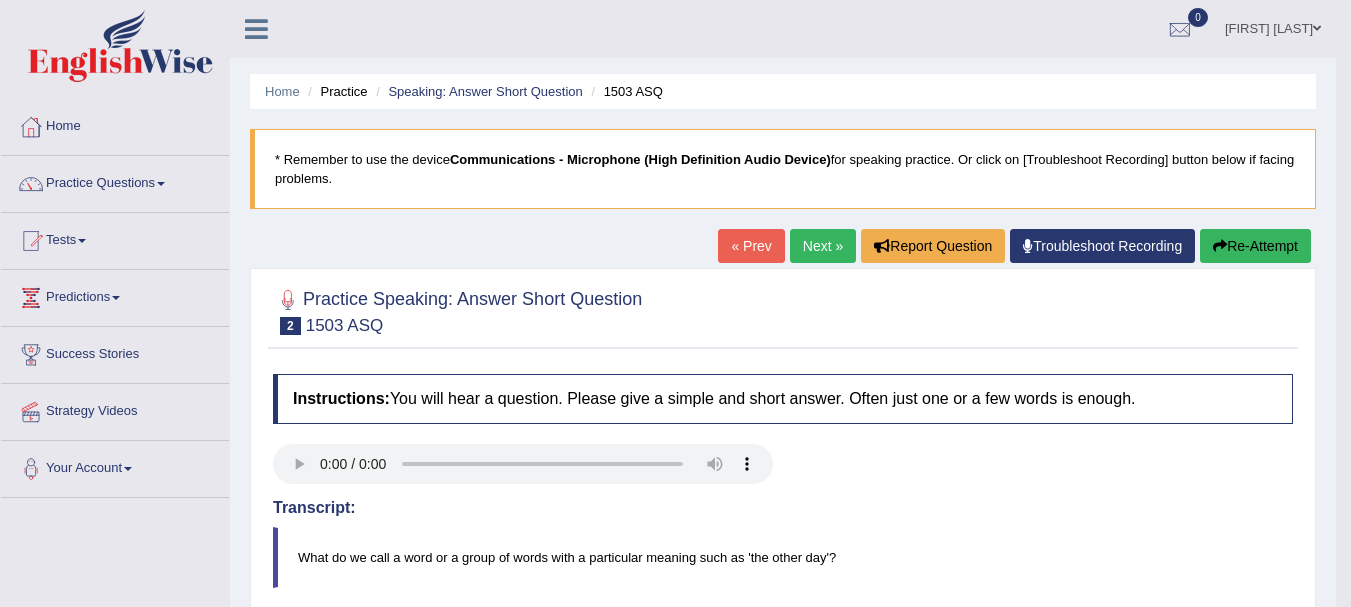 click at bounding box center [120, 46] 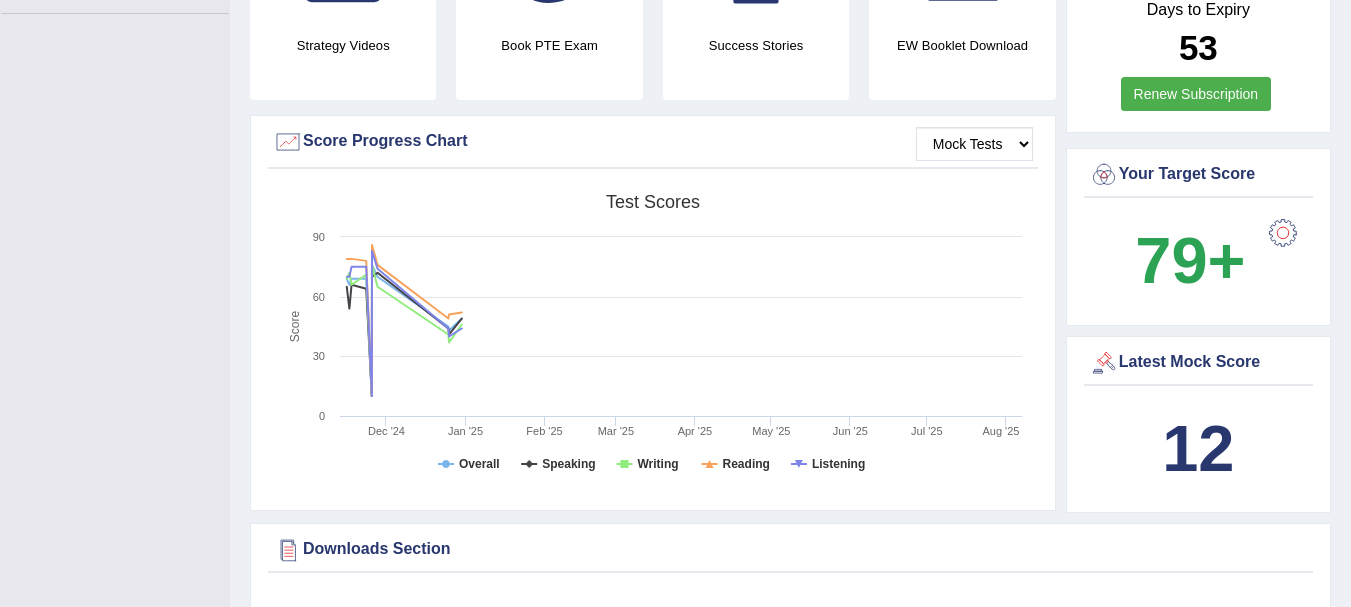 scroll, scrollTop: 0, scrollLeft: 0, axis: both 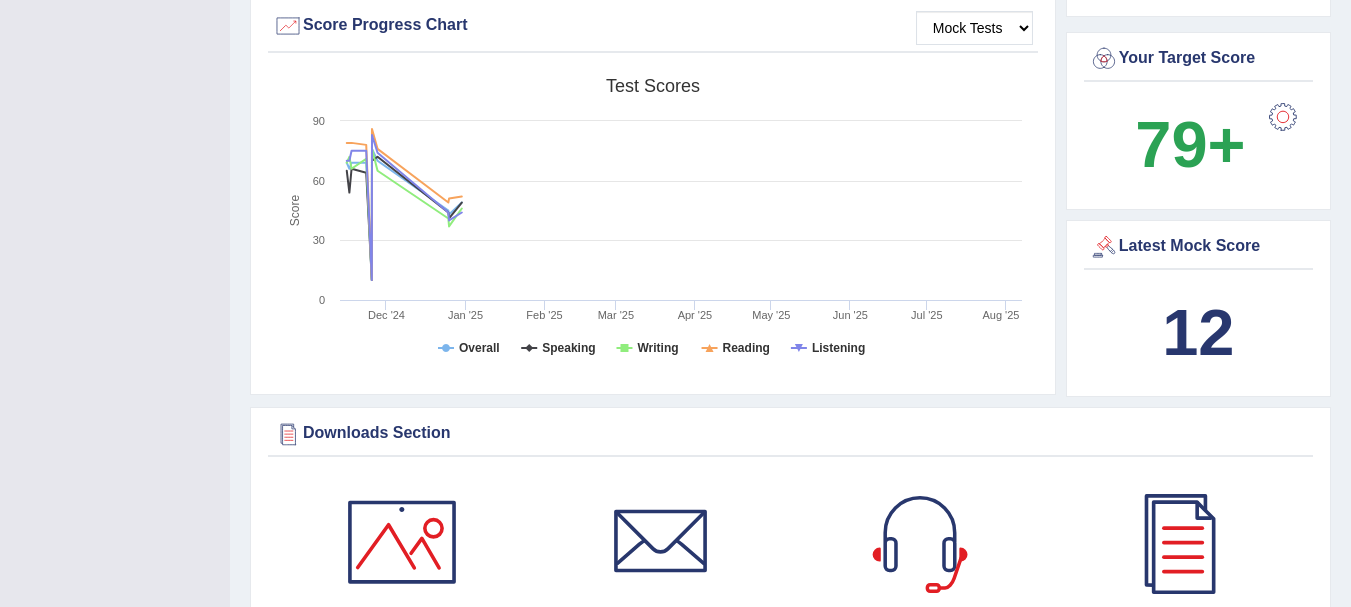 click at bounding box center [1283, 117] 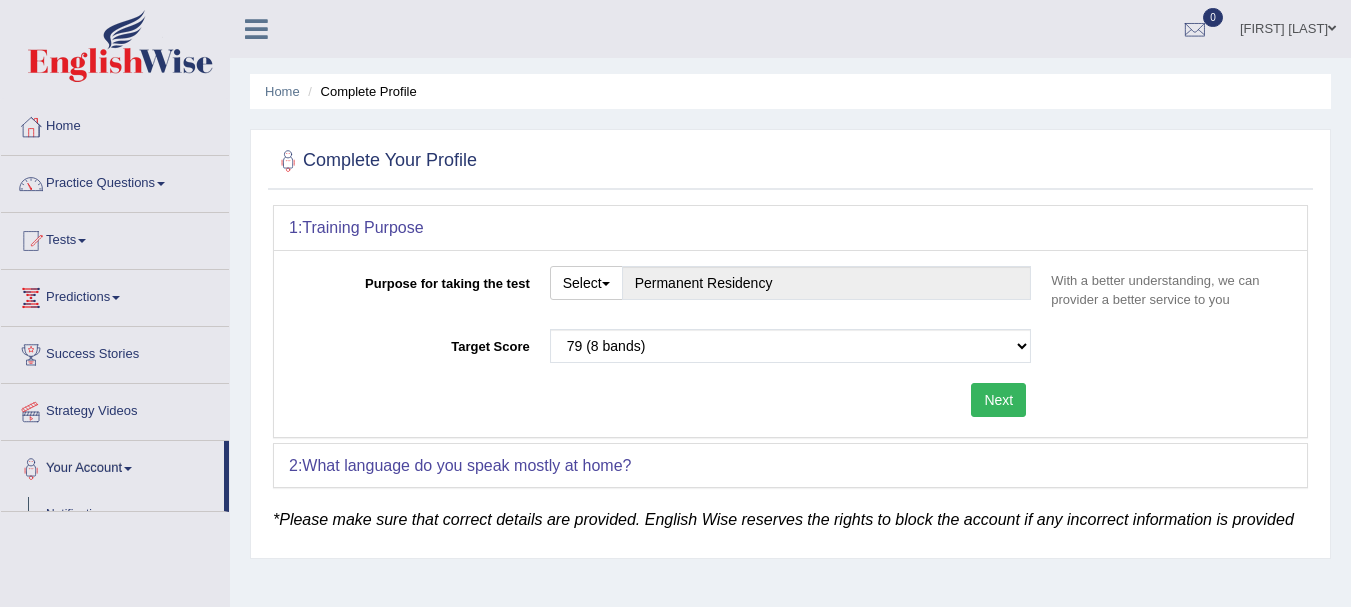 scroll, scrollTop: 0, scrollLeft: 0, axis: both 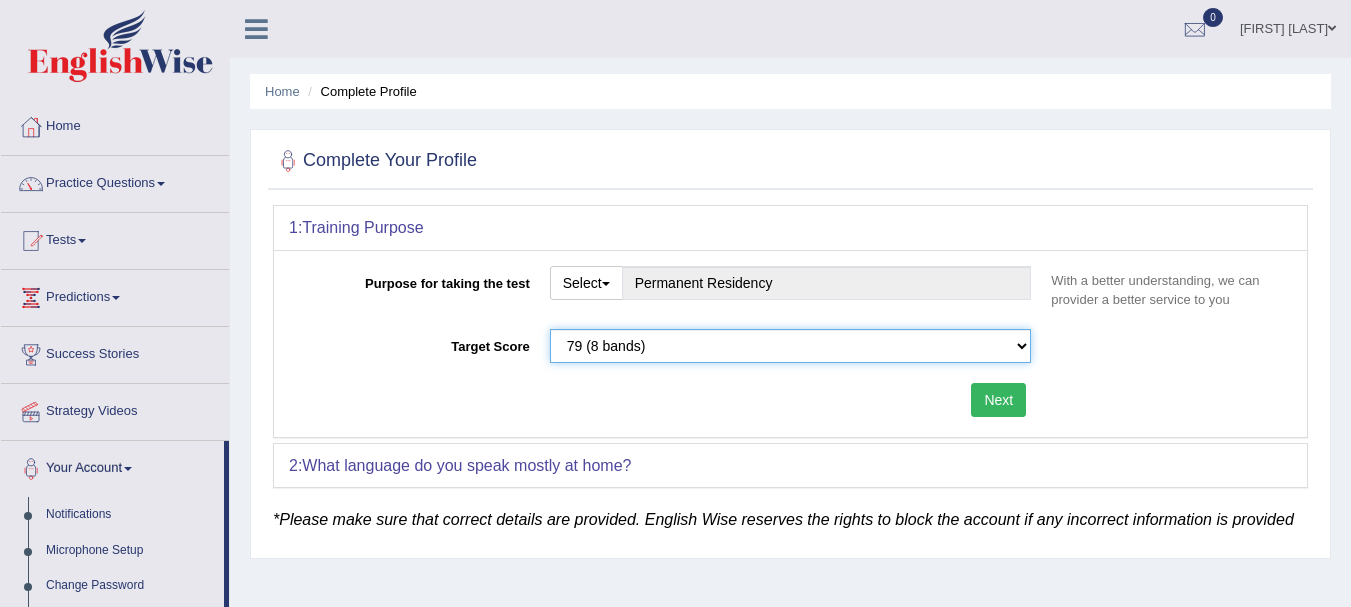 click on "Please select the correct value
50 (6 bands)
58 (6.5 bands)
65 (7 bands)
79 (8 bands)" at bounding box center (791, 346) 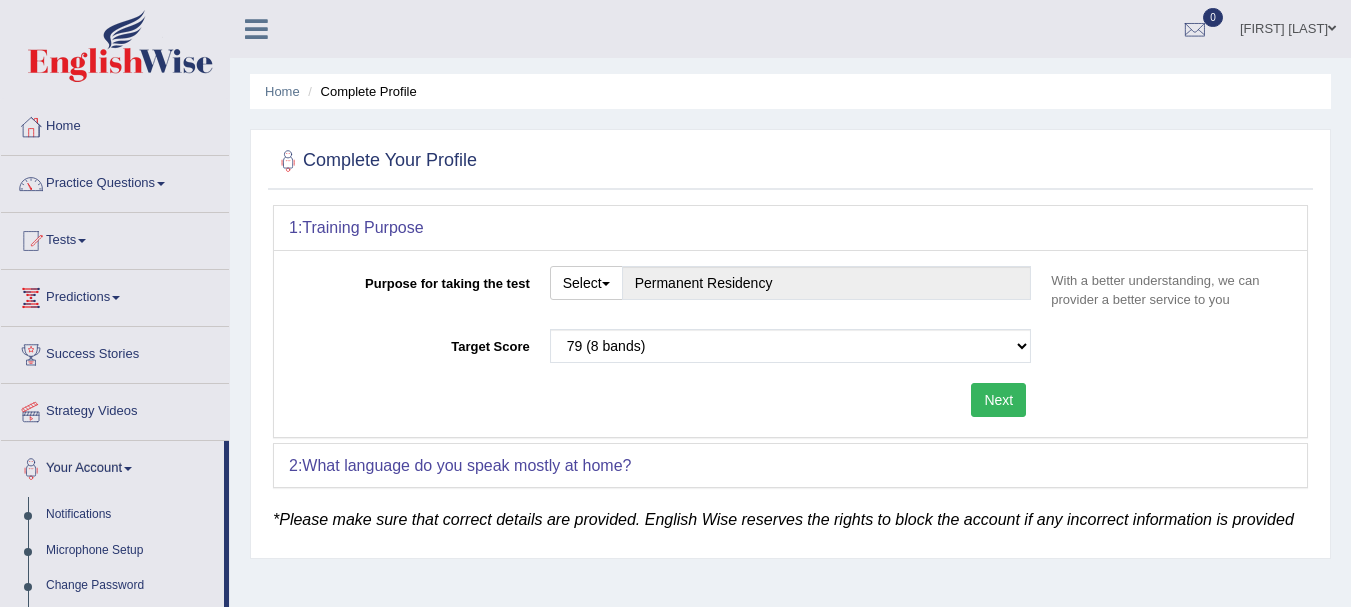 click on "Purpose for taking the test
Select
Student Visa
Permanent Residency
Nursing
Other
Permanent Residency
With a better understanding, we can provider a better service to you
Target Score
Please select the correct value
50 (6 bands)
58 (6.5 bands)
65 (7 bands)
79 (8 bands)
Next" at bounding box center (790, 343) 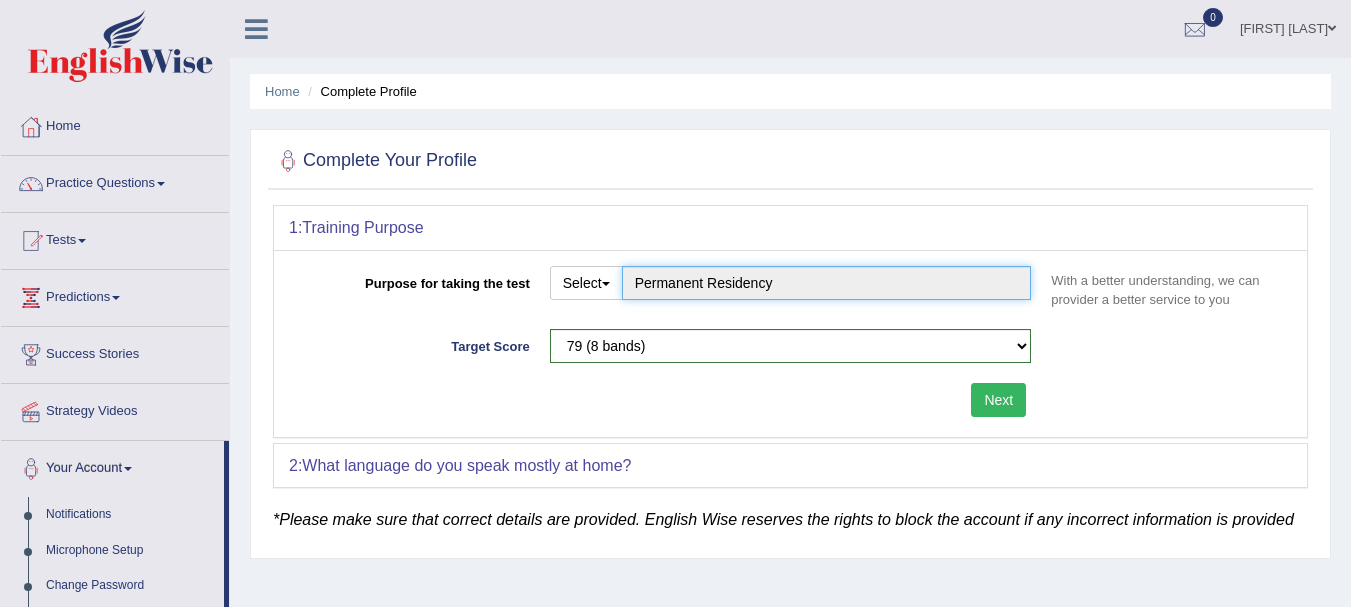 click on "Permanent Residency" at bounding box center [827, 283] 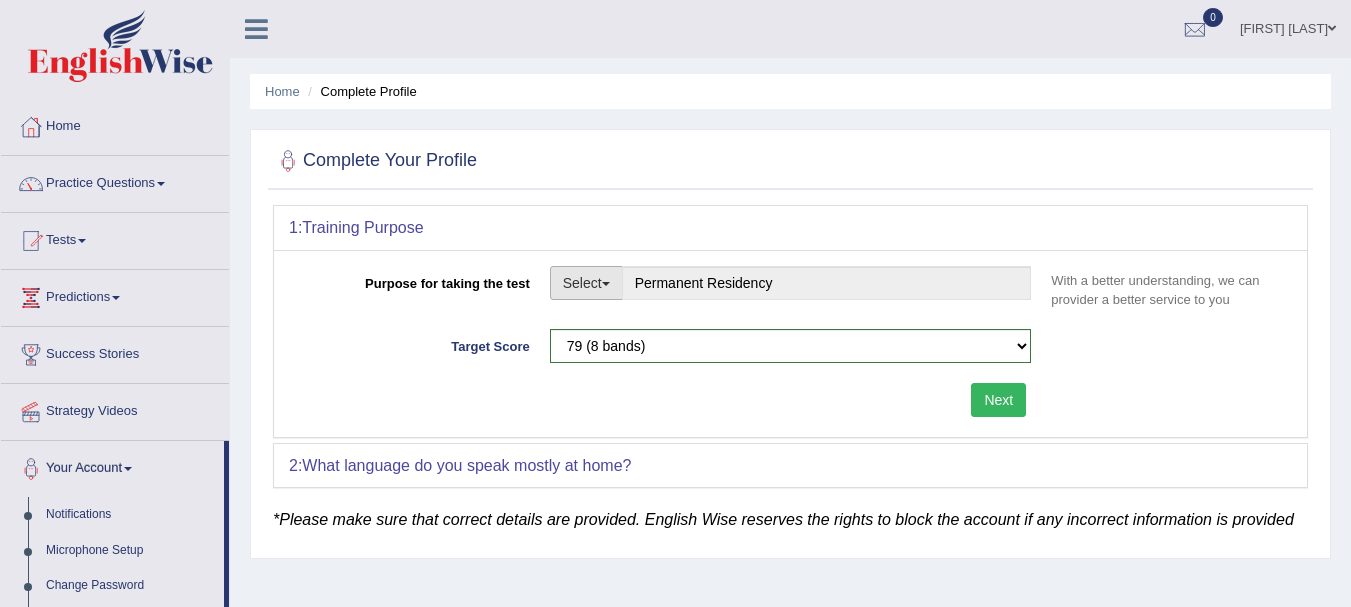 click on "Select" at bounding box center (586, 283) 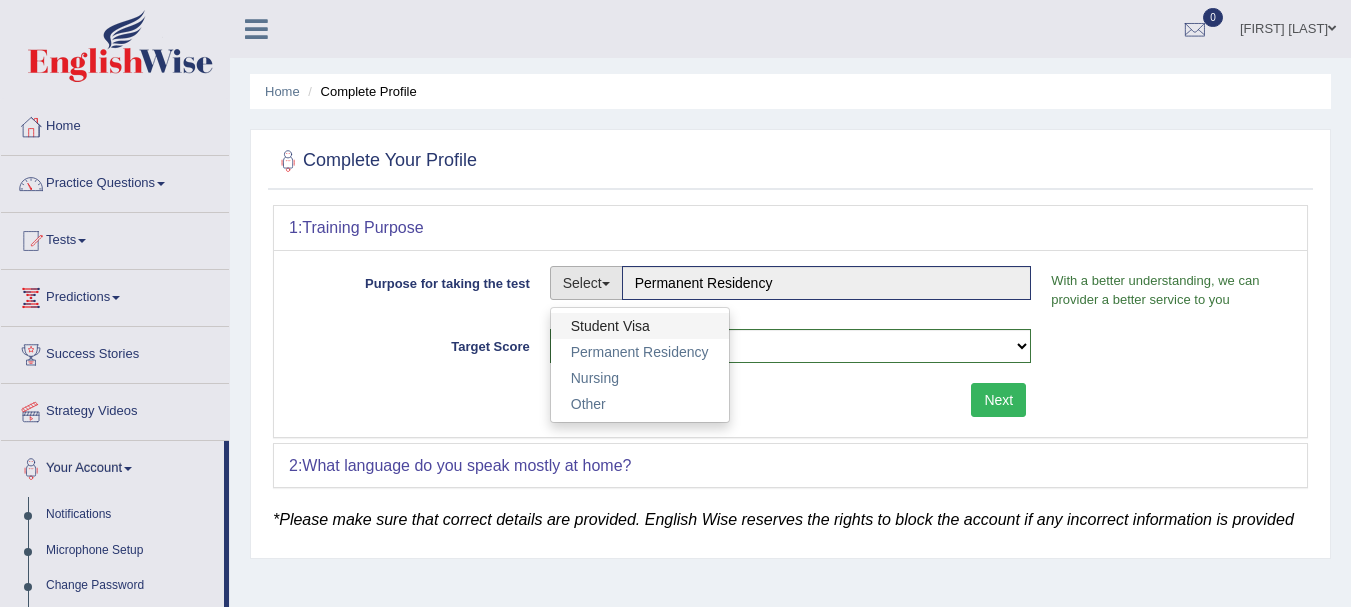 click on "Student Visa" at bounding box center (640, 326) 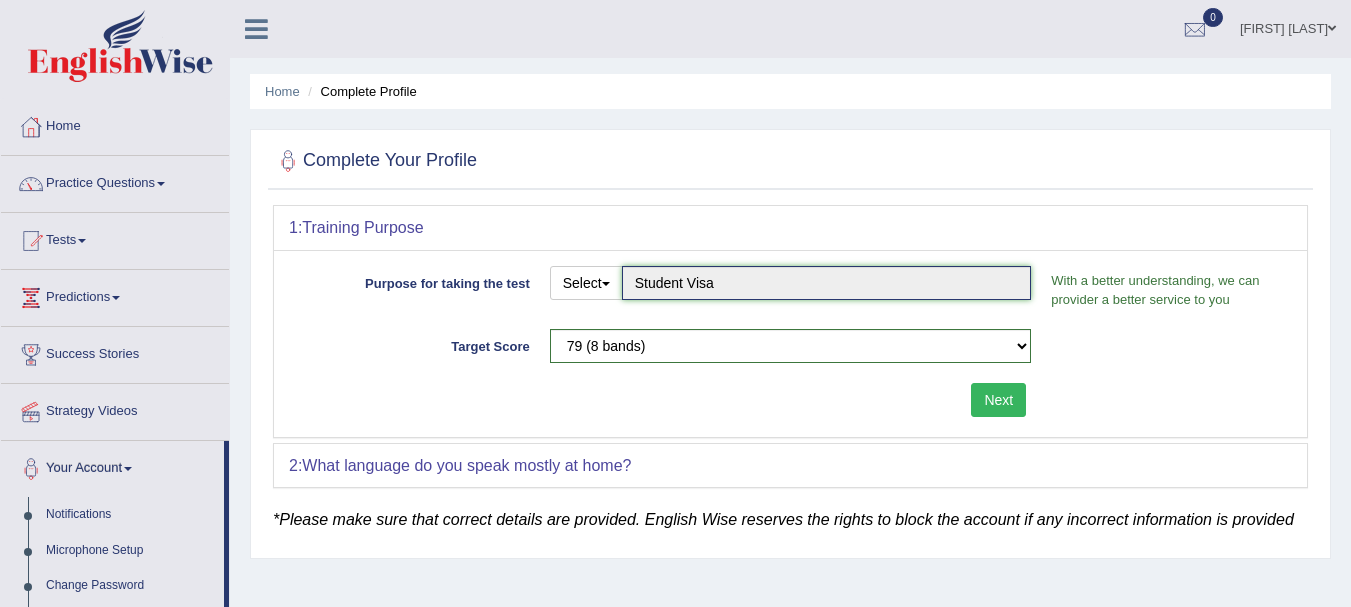 click on "Student Visa" at bounding box center [827, 283] 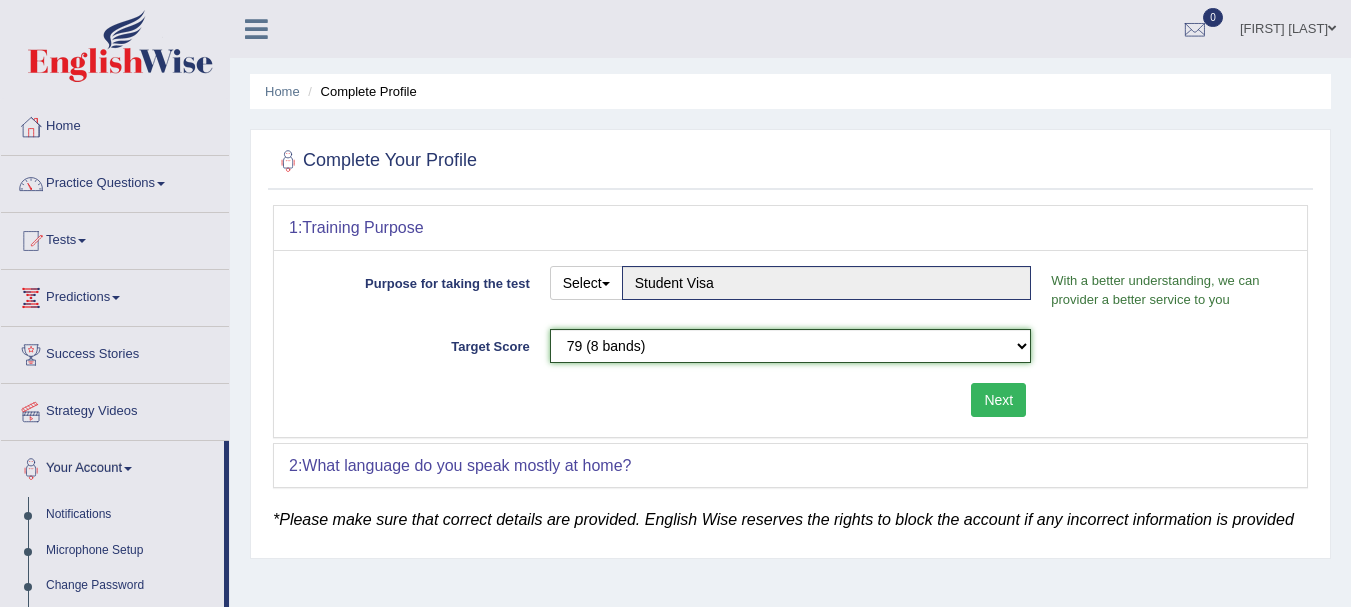 click on "Please select the correct value
50 (6 bands)
58 (6.5 bands)
65 (7 bands)
79 (8 bands)" at bounding box center (791, 346) 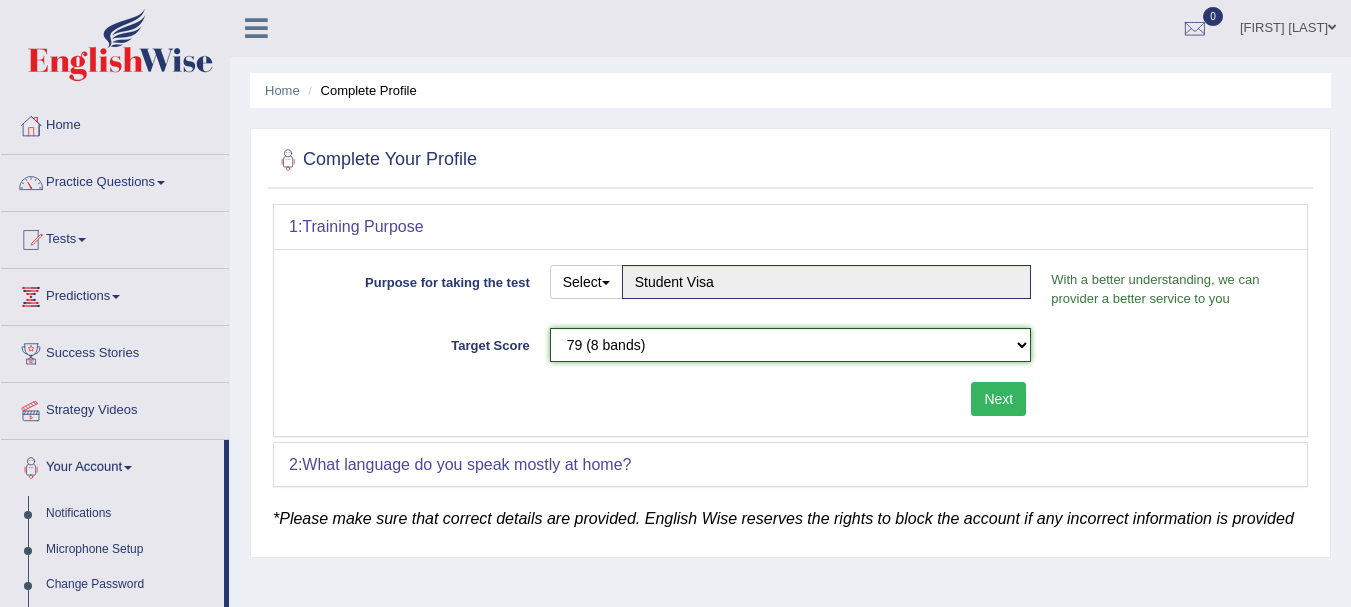 scroll, scrollTop: 0, scrollLeft: 0, axis: both 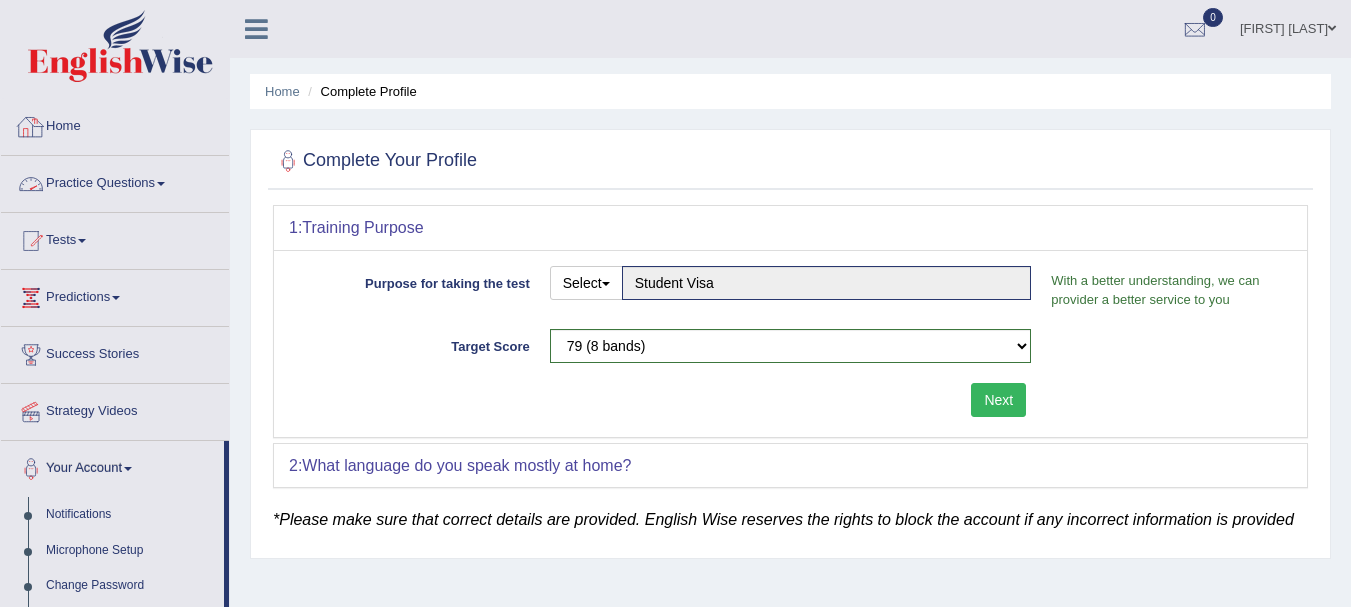 click on "Home" at bounding box center [115, 124] 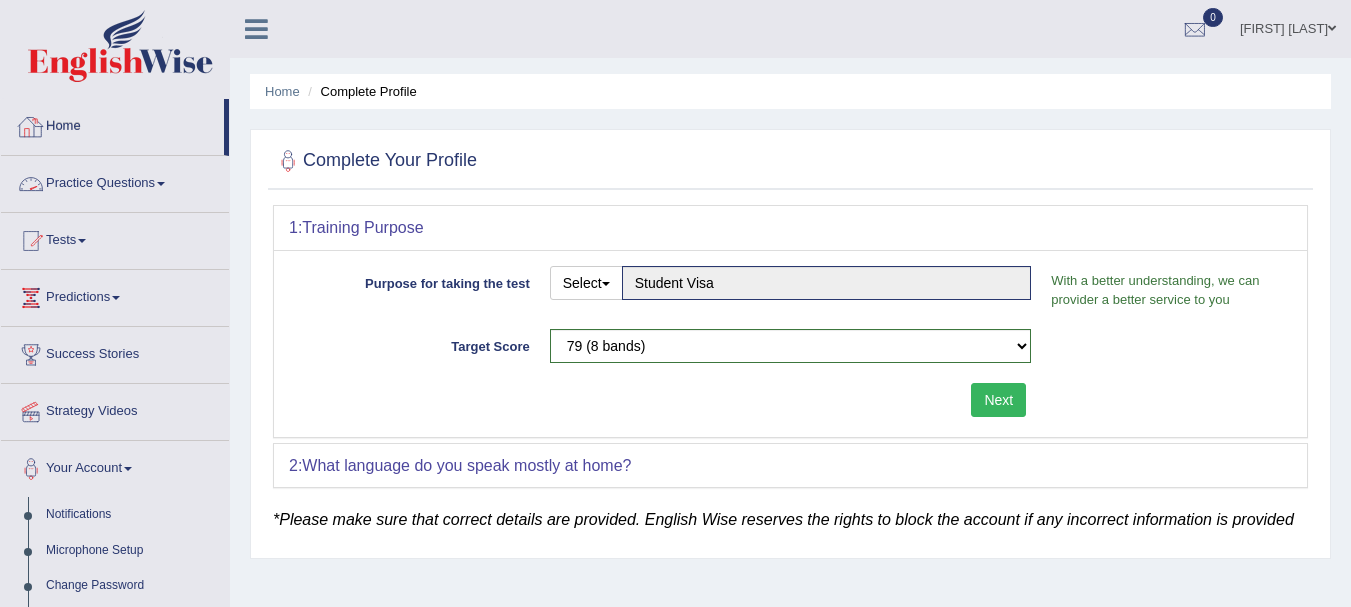 click at bounding box center [115, 48] 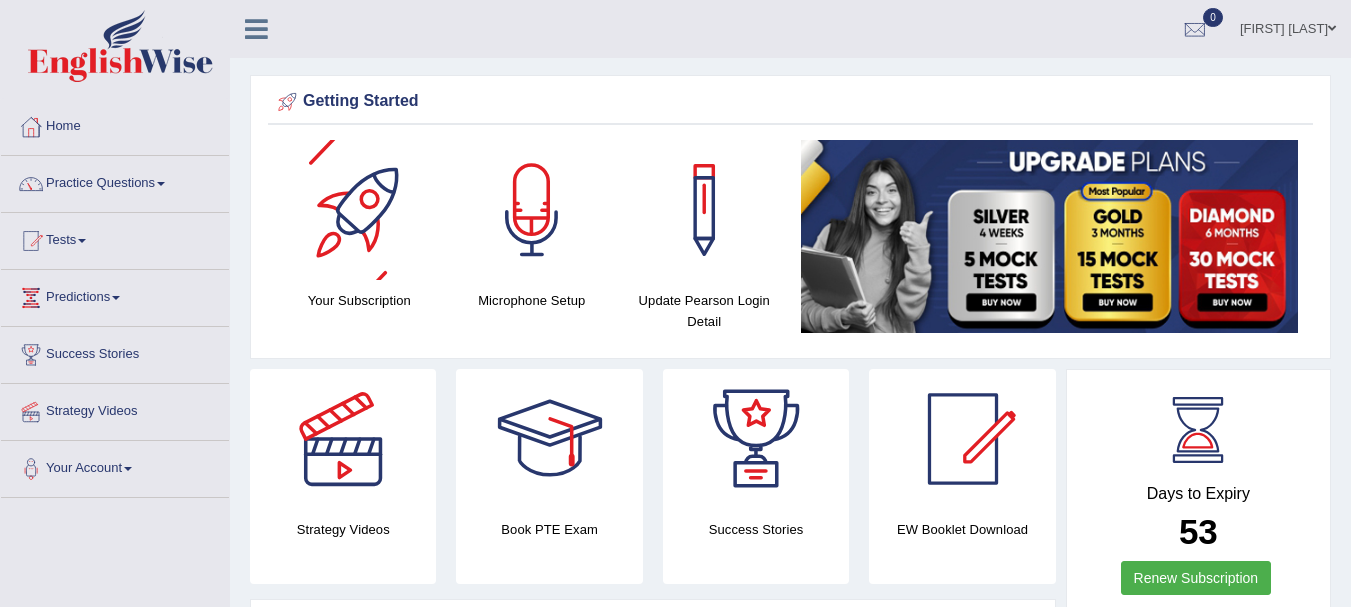 scroll, scrollTop: 0, scrollLeft: 0, axis: both 